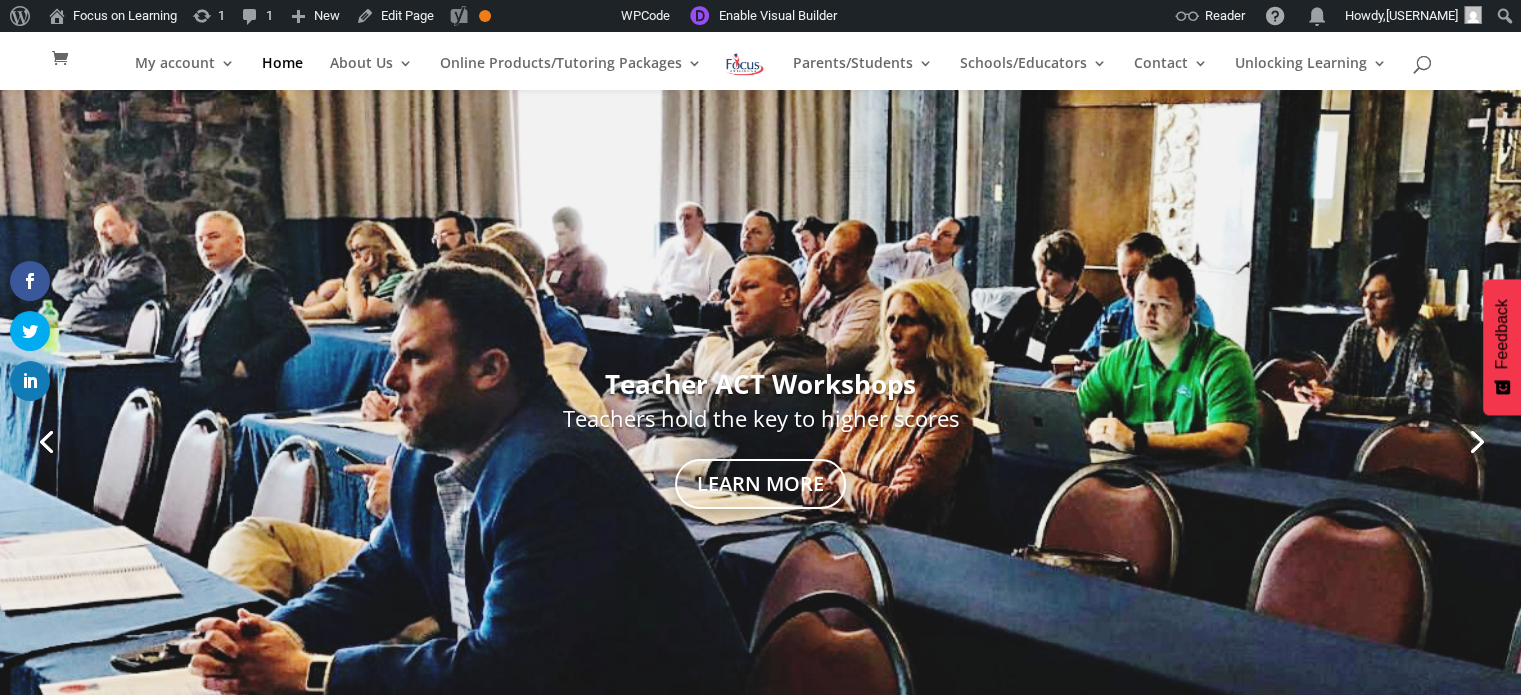 scroll, scrollTop: 415, scrollLeft: 0, axis: vertical 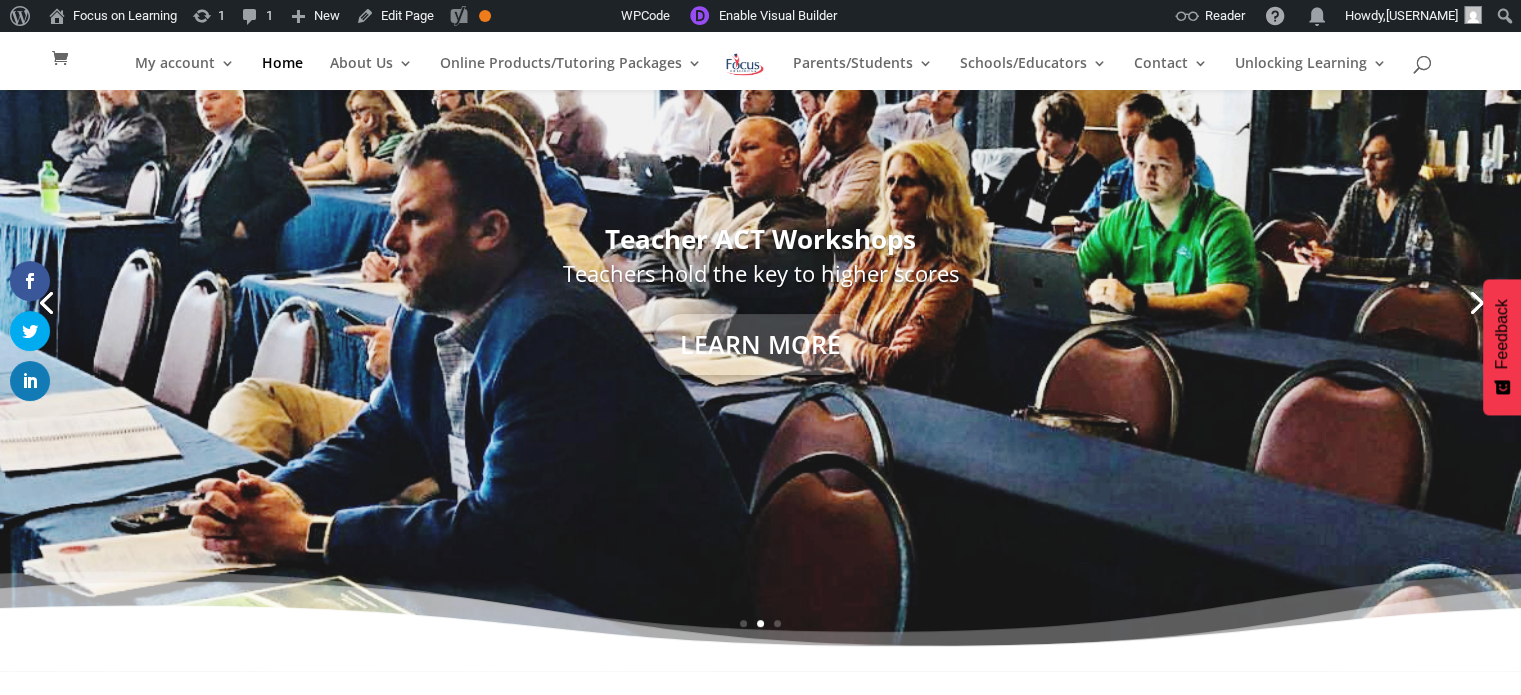 click on "Learn More" at bounding box center [760, 345] 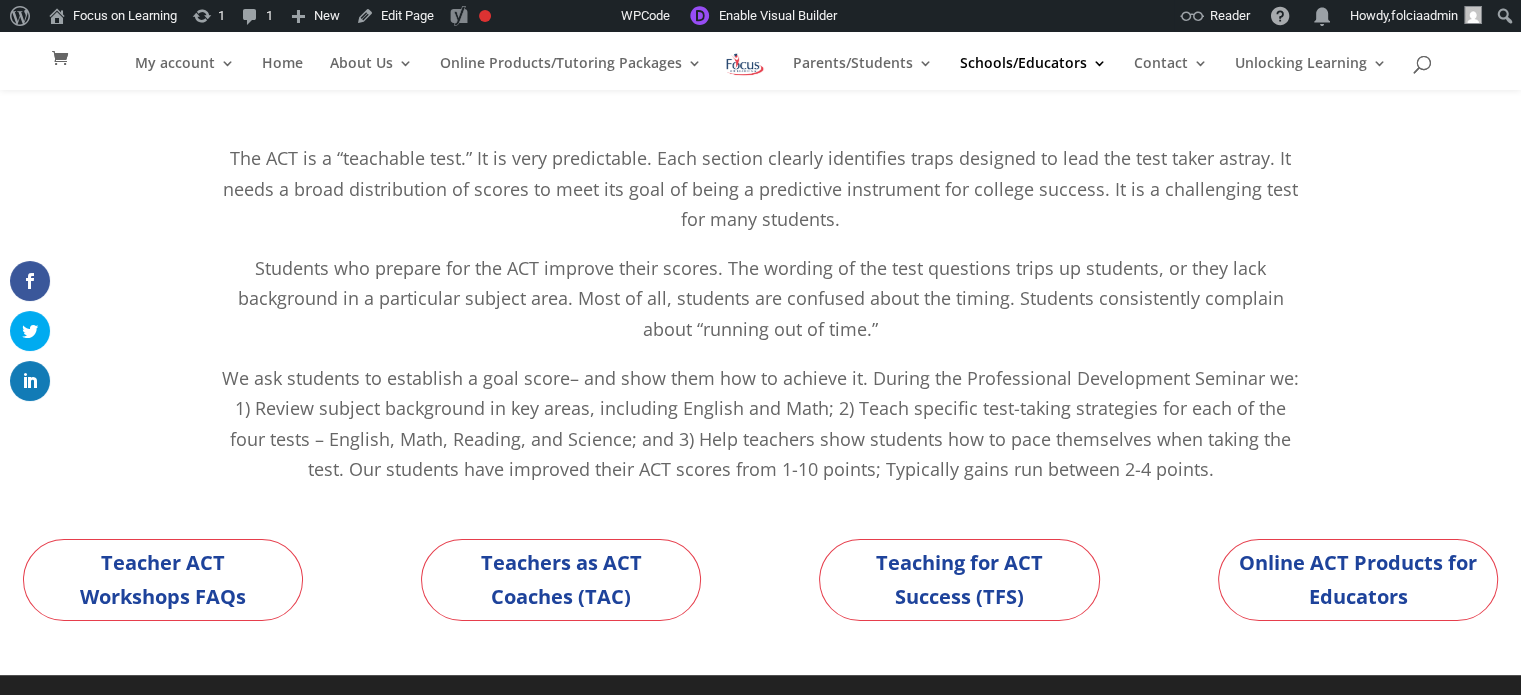 scroll, scrollTop: 186, scrollLeft: 0, axis: vertical 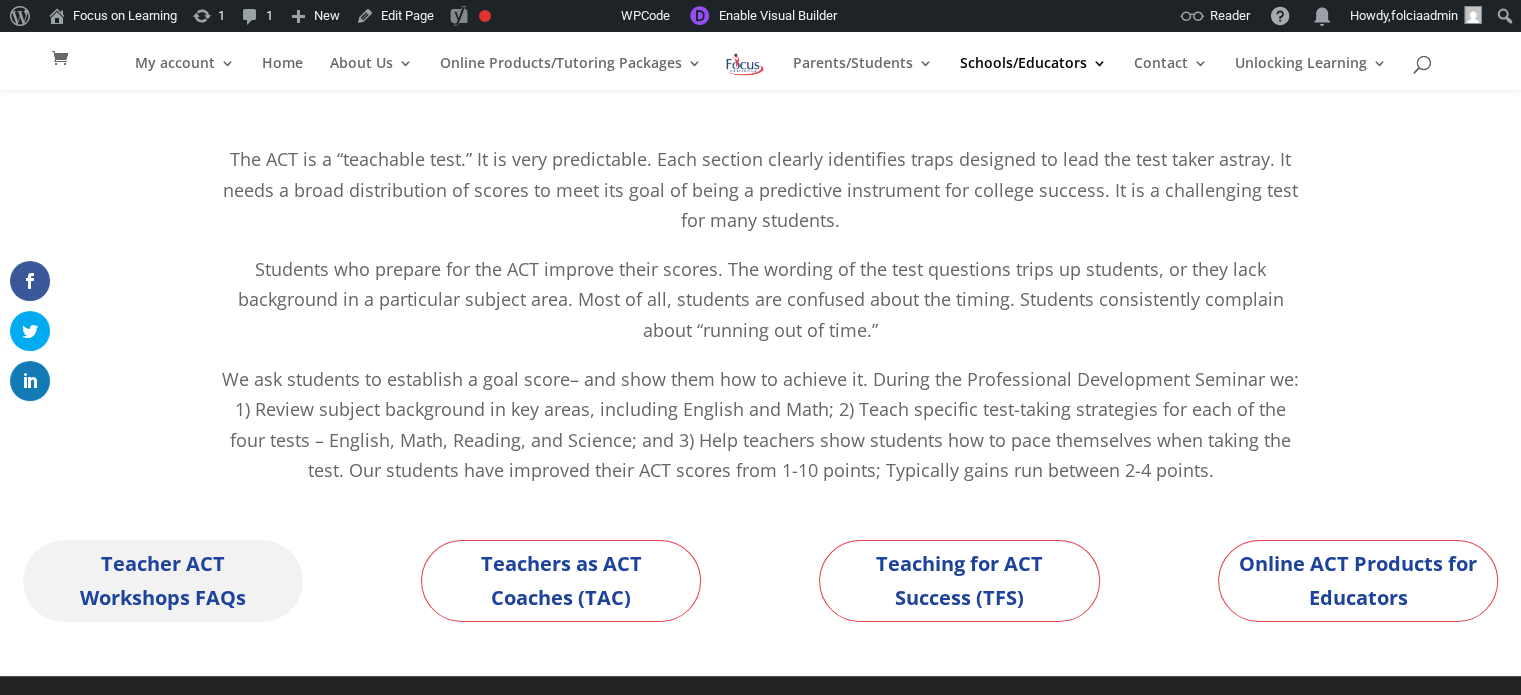 click on "Teacher ACT Workshops FAQs" at bounding box center [163, 581] 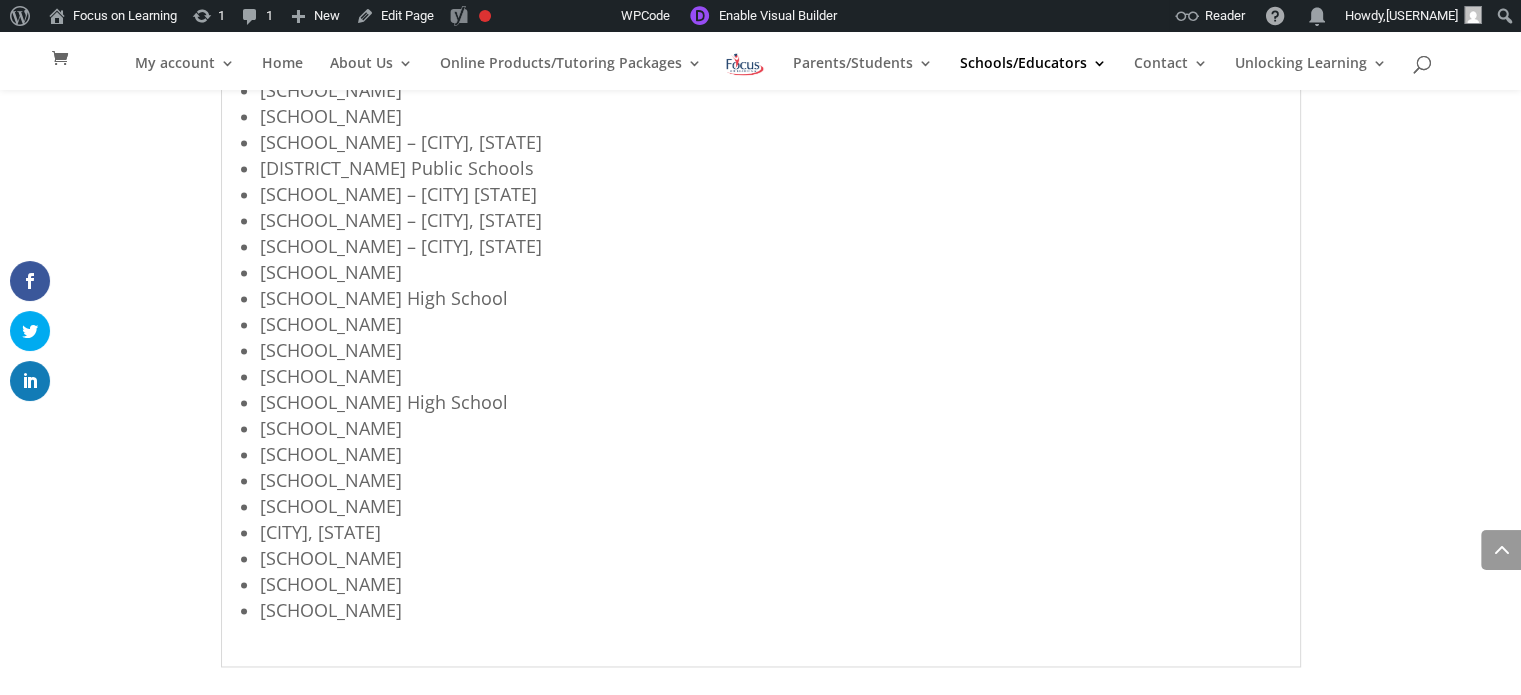 scroll, scrollTop: 2990, scrollLeft: 0, axis: vertical 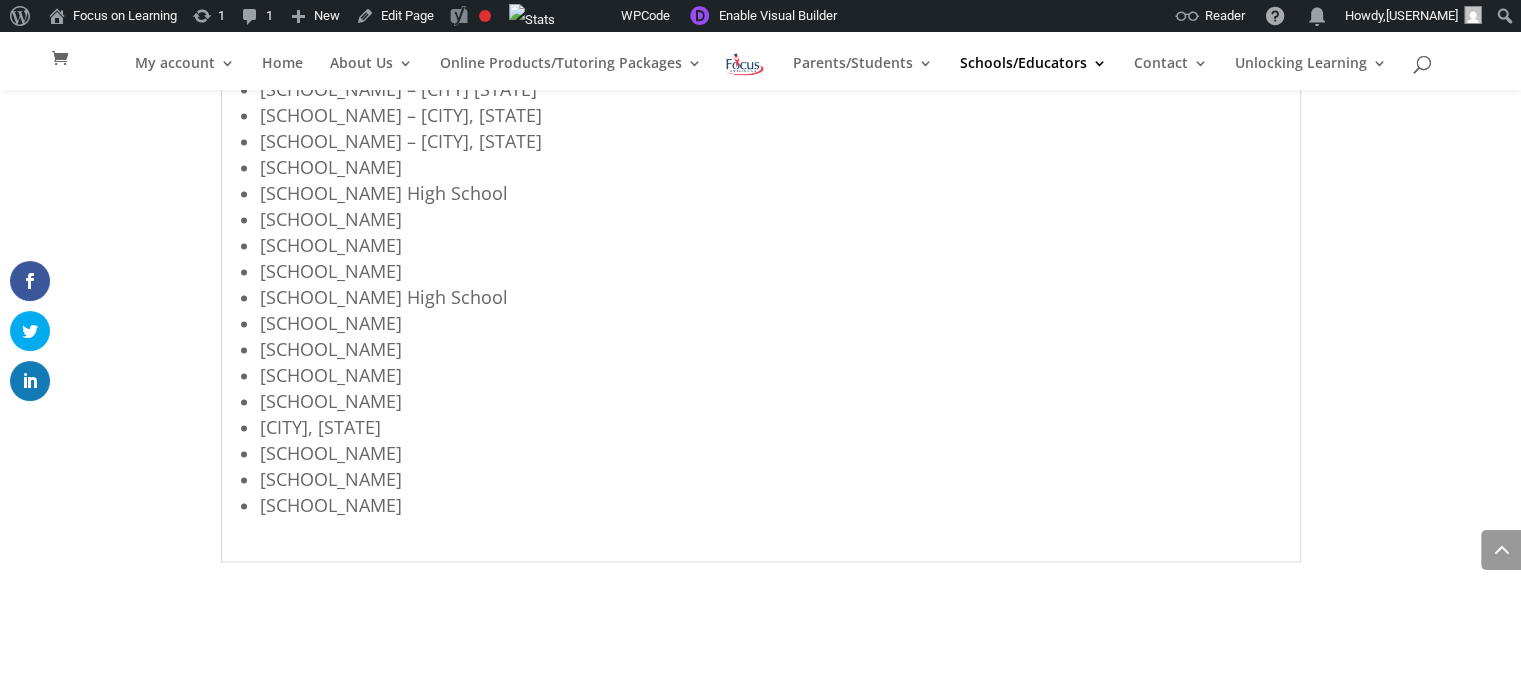 click at bounding box center (745, 64) 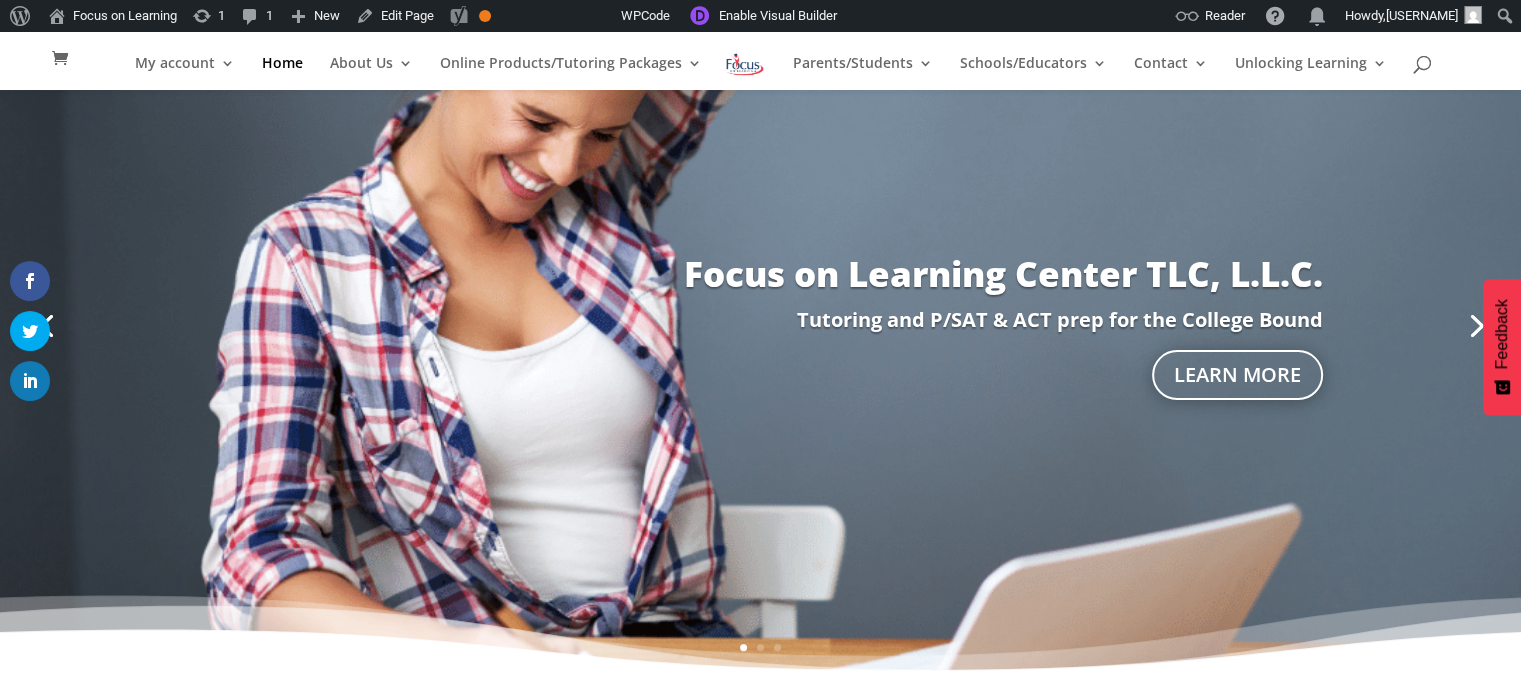 scroll, scrollTop: 401, scrollLeft: 0, axis: vertical 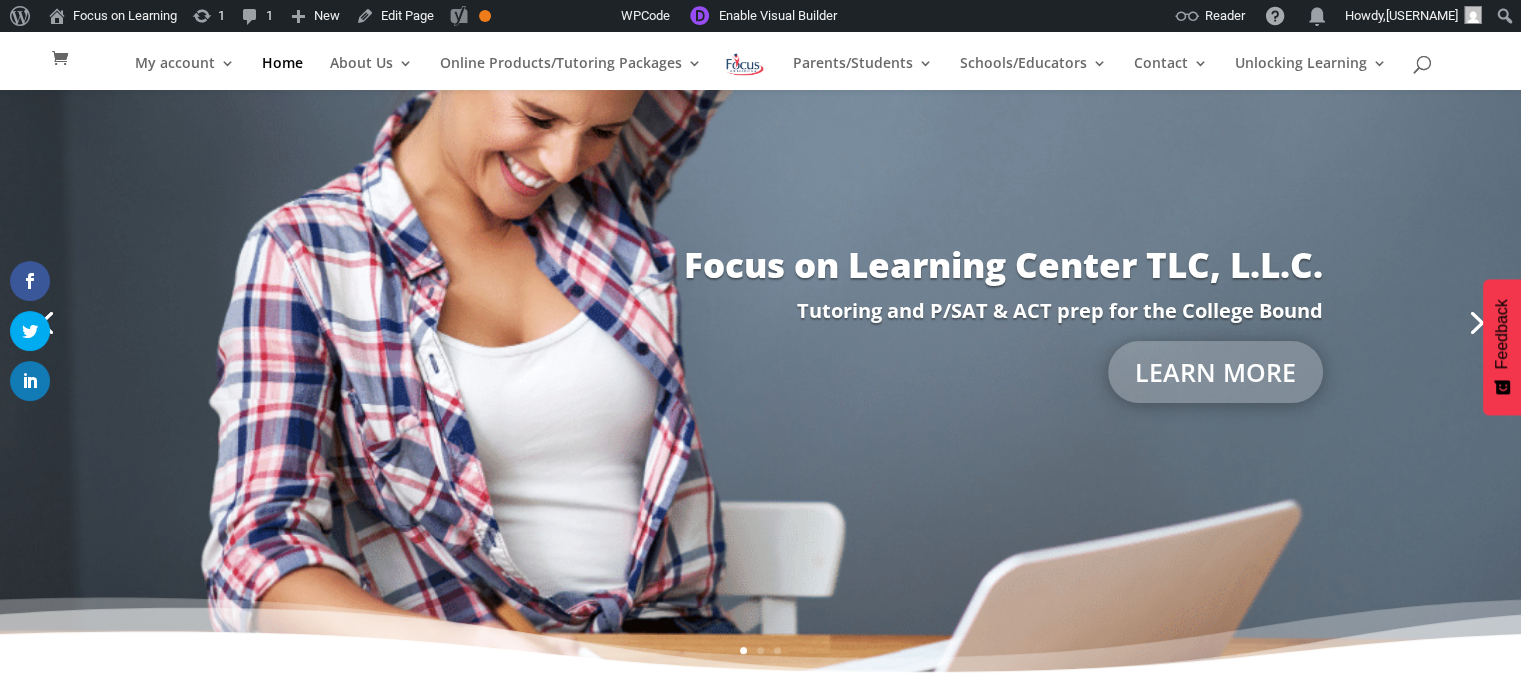 click on "Learn More" at bounding box center [1215, 372] 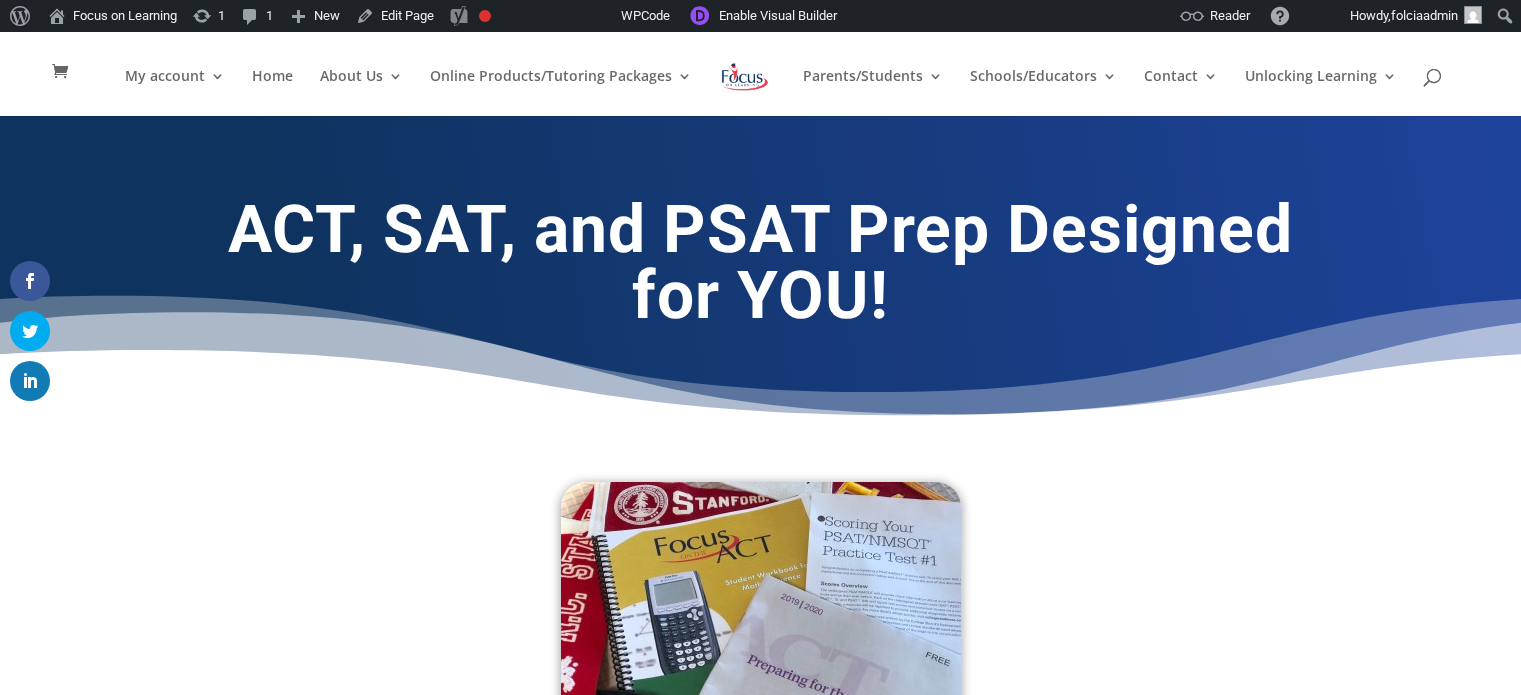 scroll, scrollTop: 0, scrollLeft: 0, axis: both 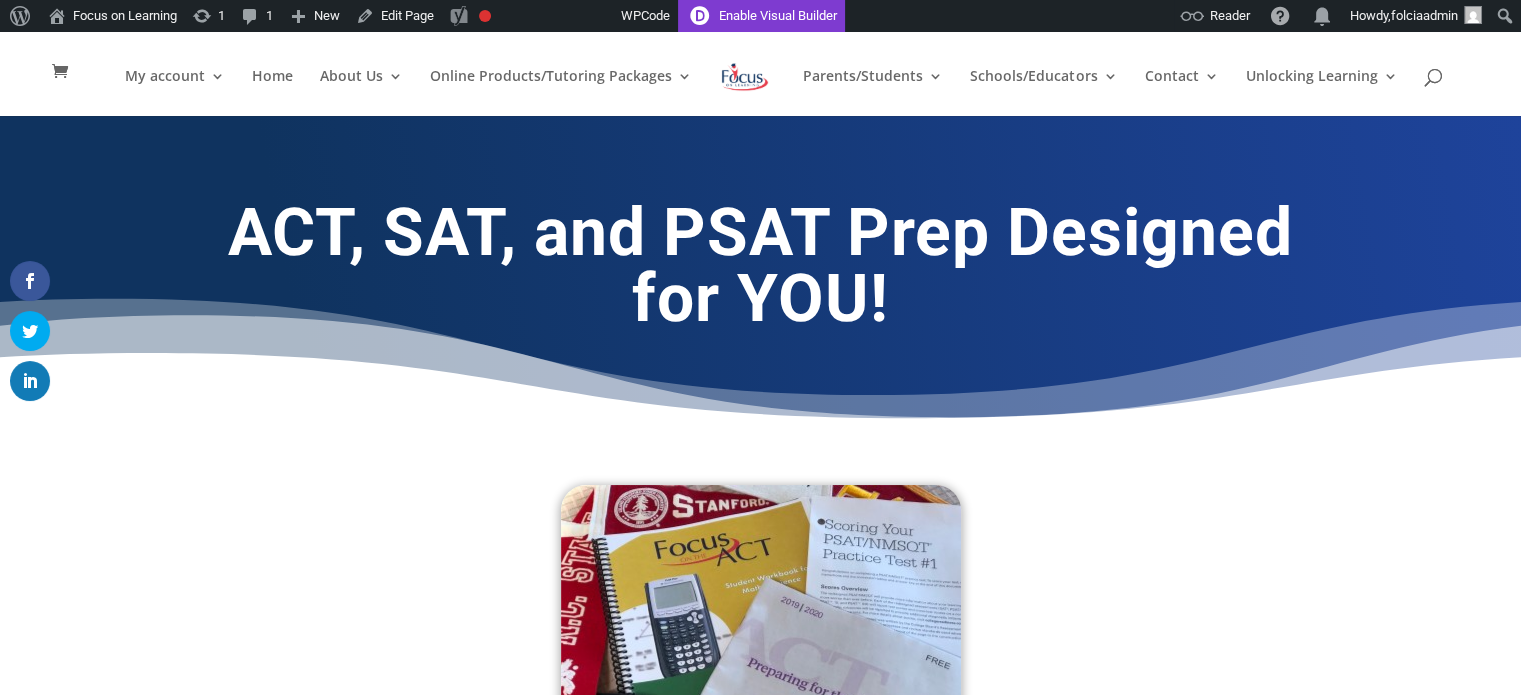 click on "Enable Visual Builder" at bounding box center [761, 16] 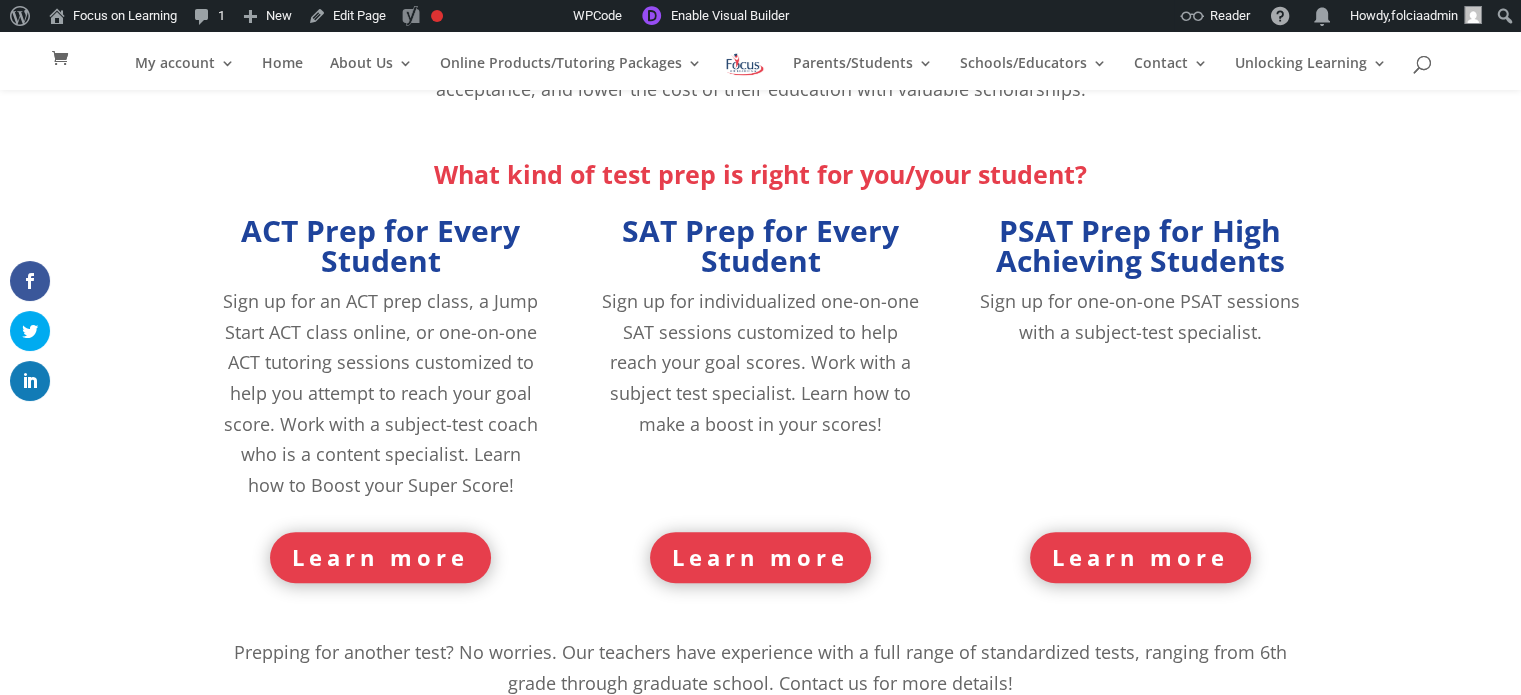 scroll, scrollTop: 861, scrollLeft: 0, axis: vertical 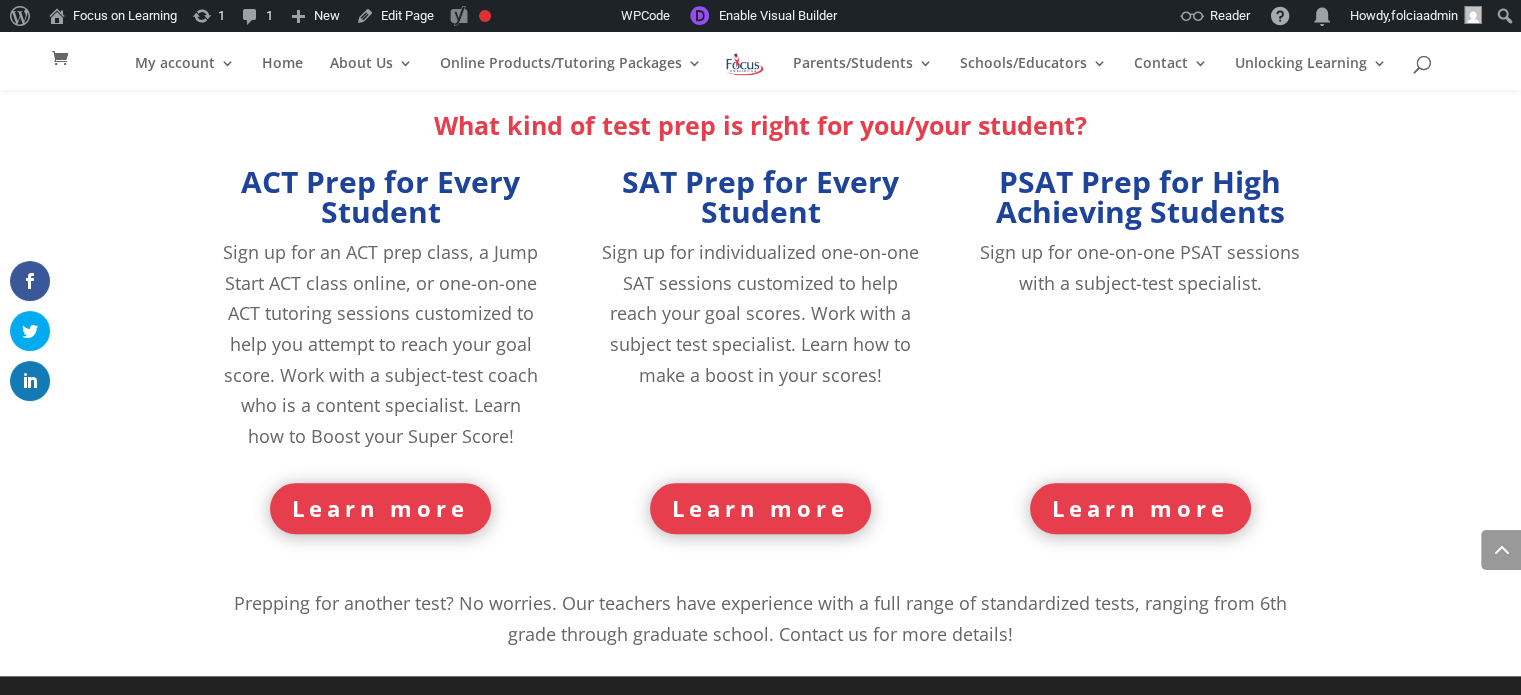 click on "Learn more" at bounding box center [1140, 508] 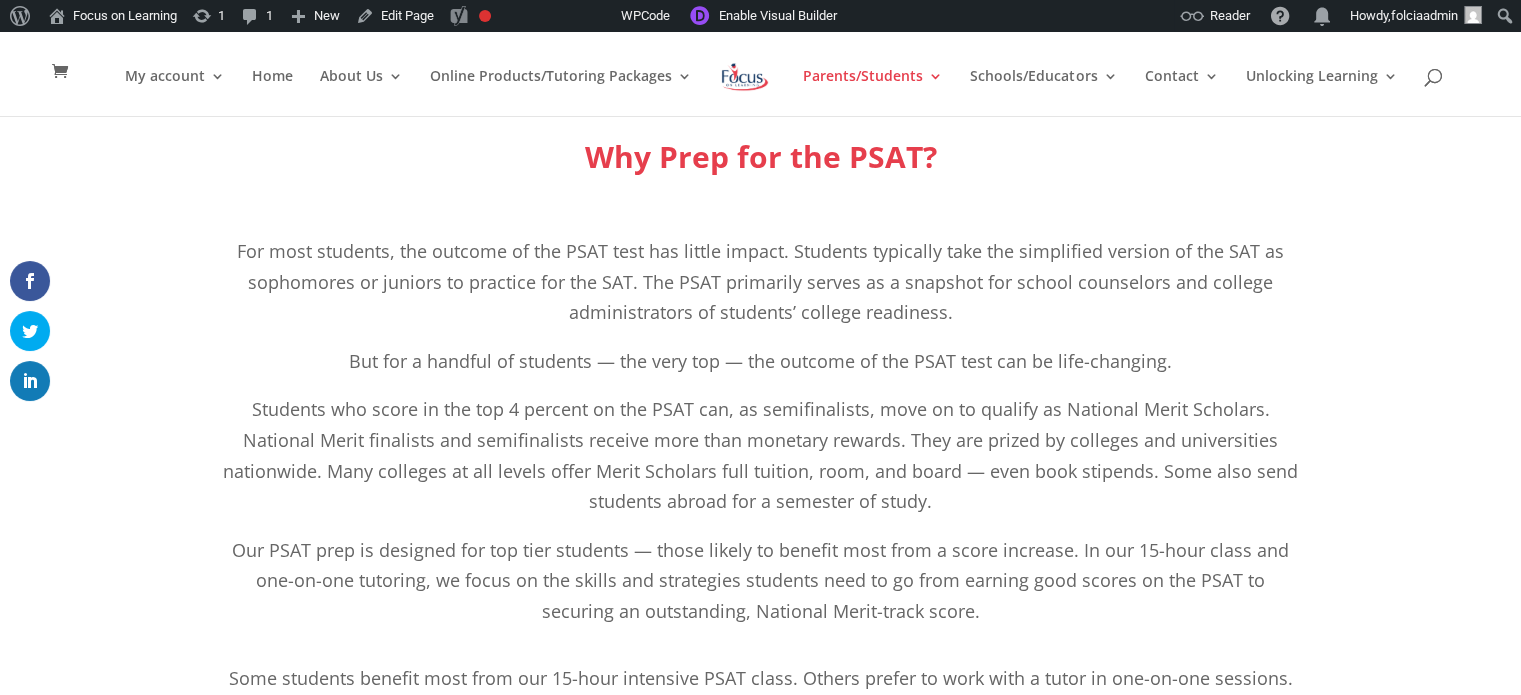 scroll, scrollTop: 0, scrollLeft: 0, axis: both 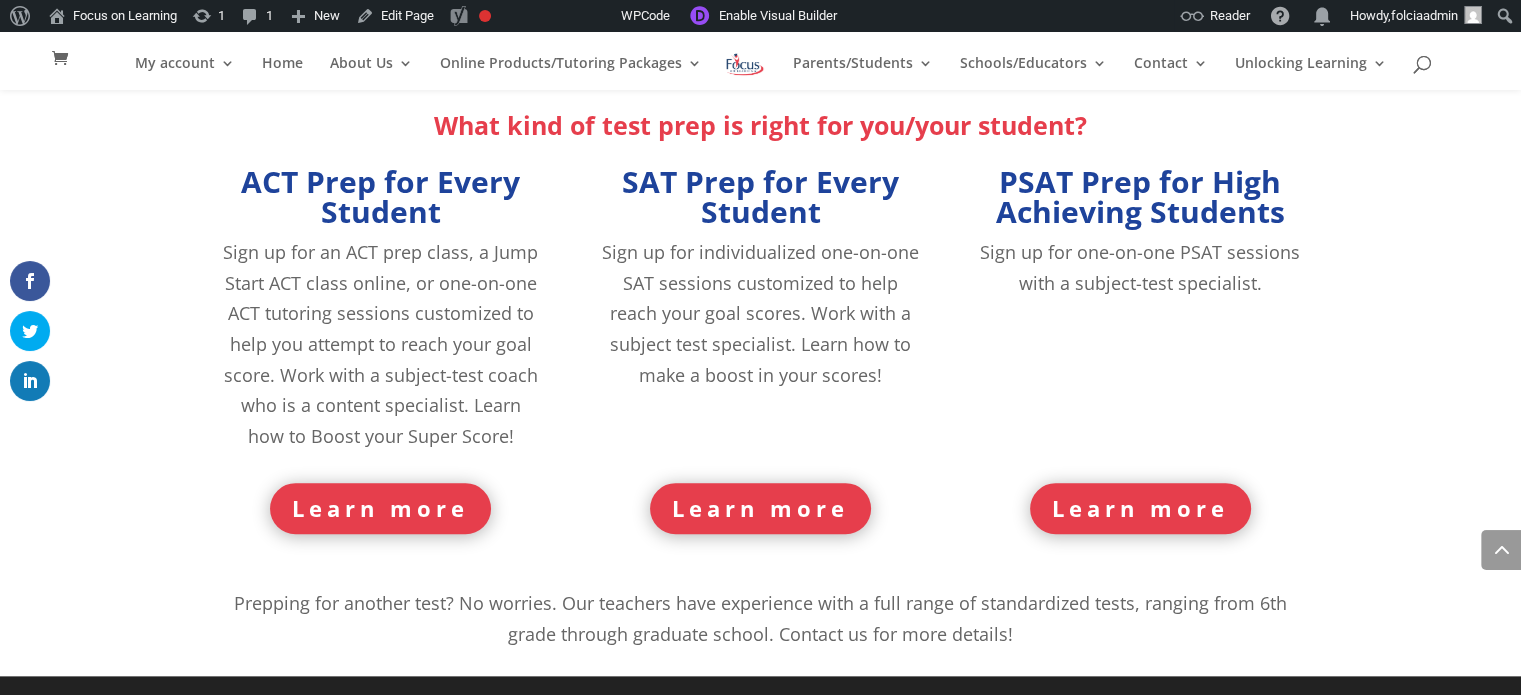 click on "Sign up for one-on-one PSAT sessions with a subject-test specialist." at bounding box center [1140, 267] 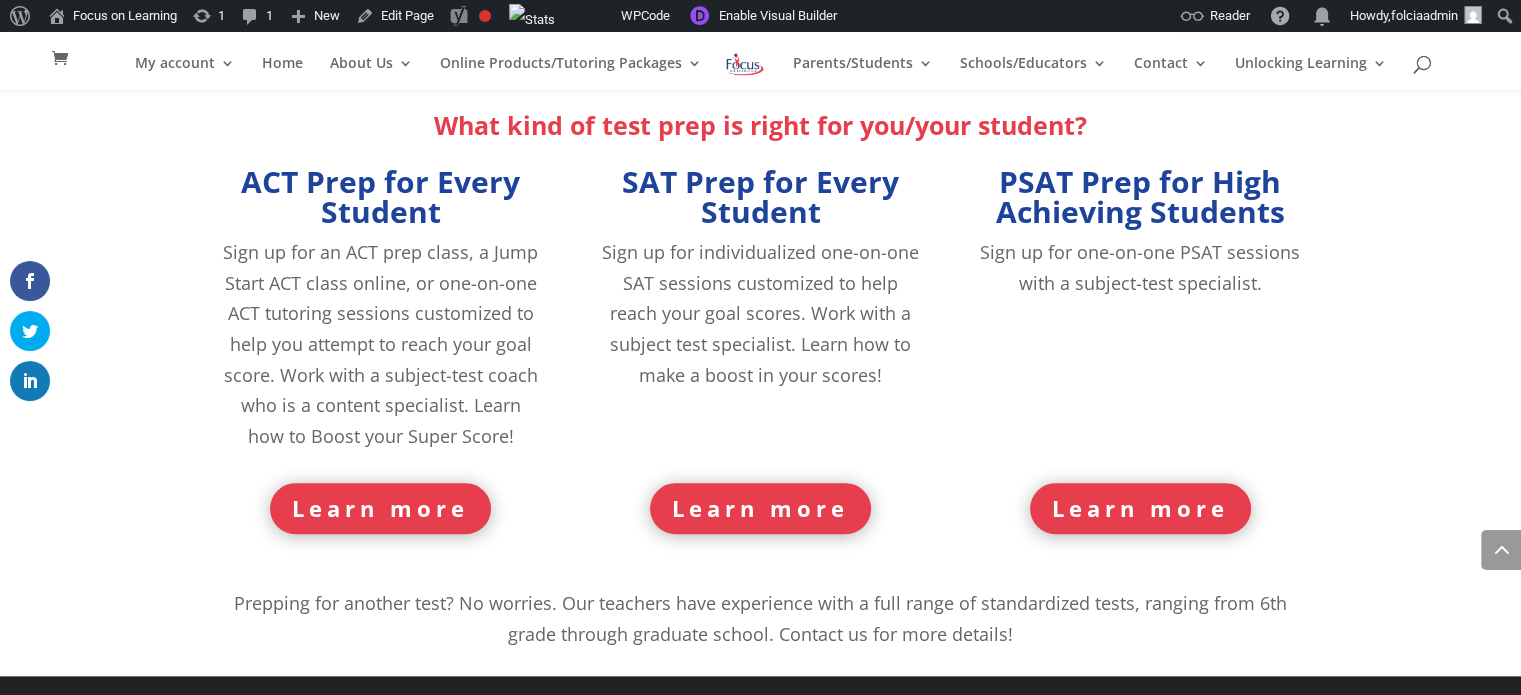 click on "Sign up for an ACT prep class, a Jump Start ACT class online, or one-on-one ACT tutoring sessions customized to help you attempt to reach your goal score. Work with a subject-test coach who is a content specialist. Learn how to Boost your Super Score!" at bounding box center [380, 344] 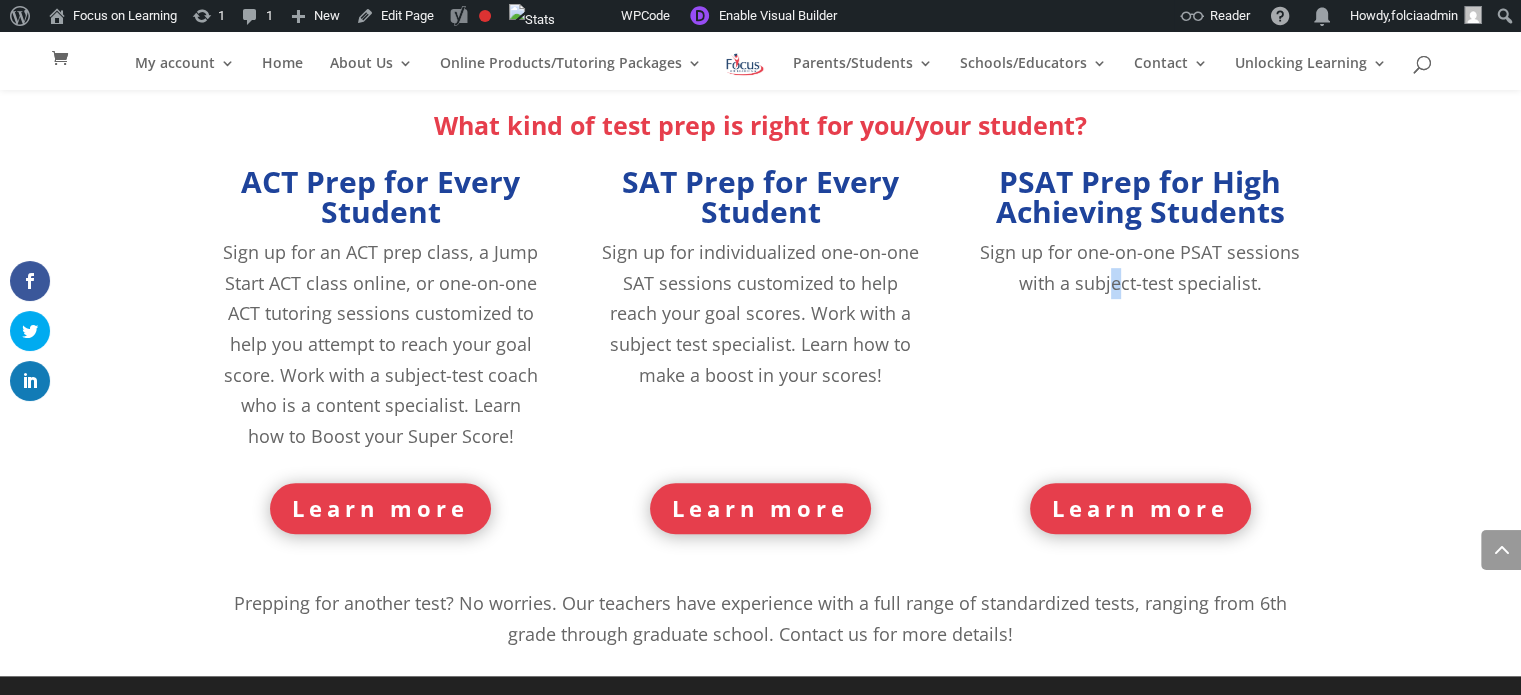 click on "ACT Prep for Every Student
Sign up for an ACT prep class, a Jump Start ACT class online, or one-on-one ACT tutoring sessions customized to help you attempt to reach your goal score. Work with a subject-test coach who is a content specialist. Learn how to Boost your Super Score!
SAT Prep for Every Student
Sign up for individualized one-on-one SAT sessions customized to help reach your goal scores. Work with a subject test specialist. Learn how to make a boost in your scores!
PSAT Prep for High Achieving Students
Sign up for one-on-one PSAT sessions with a subject-test specialist." at bounding box center [761, 322] 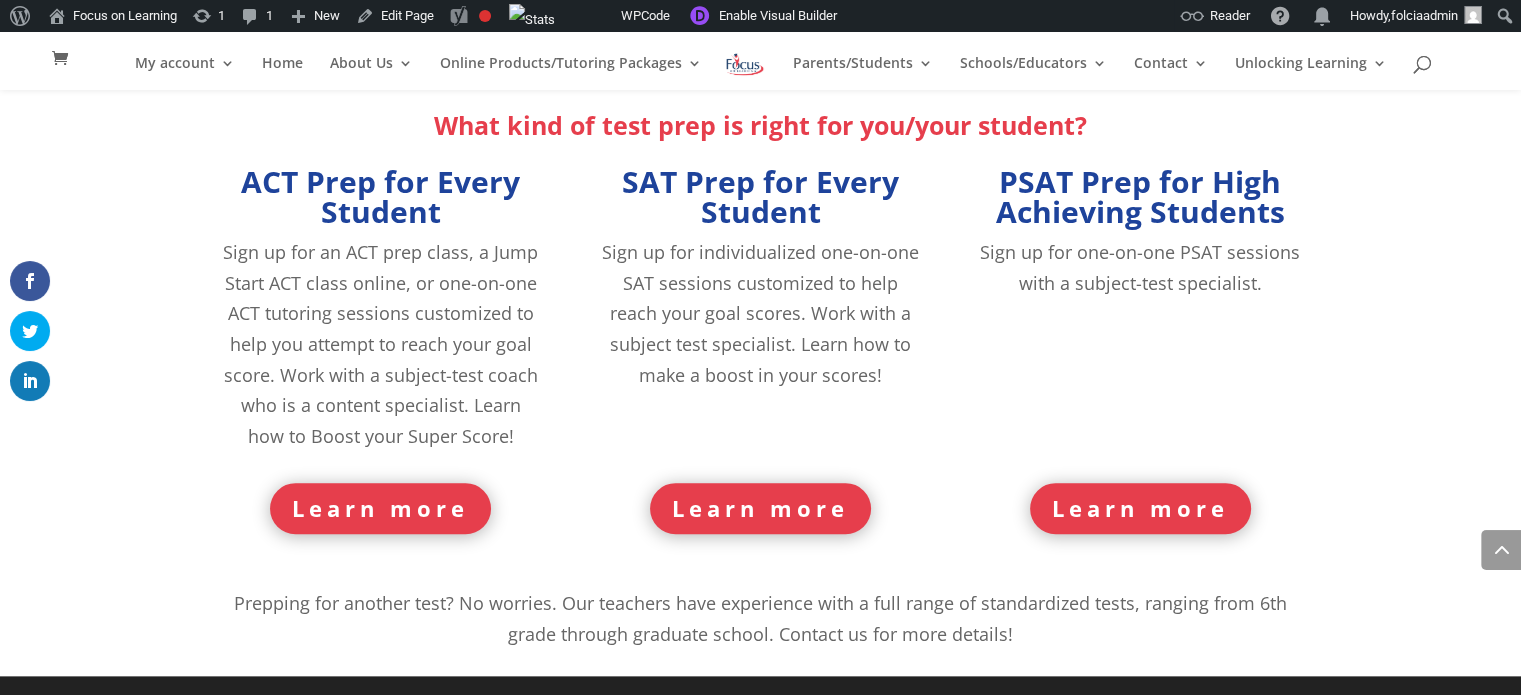 click on "ACT Prep for Every Student
Sign up for an ACT prep class, a Jump Start ACT class online, or one-on-one ACT tutoring sessions customized to help you attempt to reach your goal score. Work with a subject-test coach who is a content specialist. Learn how to Boost your Super Score!
SAT Prep for Every Student
Sign up for individualized one-on-one SAT sessions customized to help reach your goal scores. Work with a subject test specialist. Learn how to make a boost in your scores!
PSAT Prep for High Achieving Students
Sign up for one-on-one PSAT sessions with a subject-test specialist." at bounding box center [761, 322] 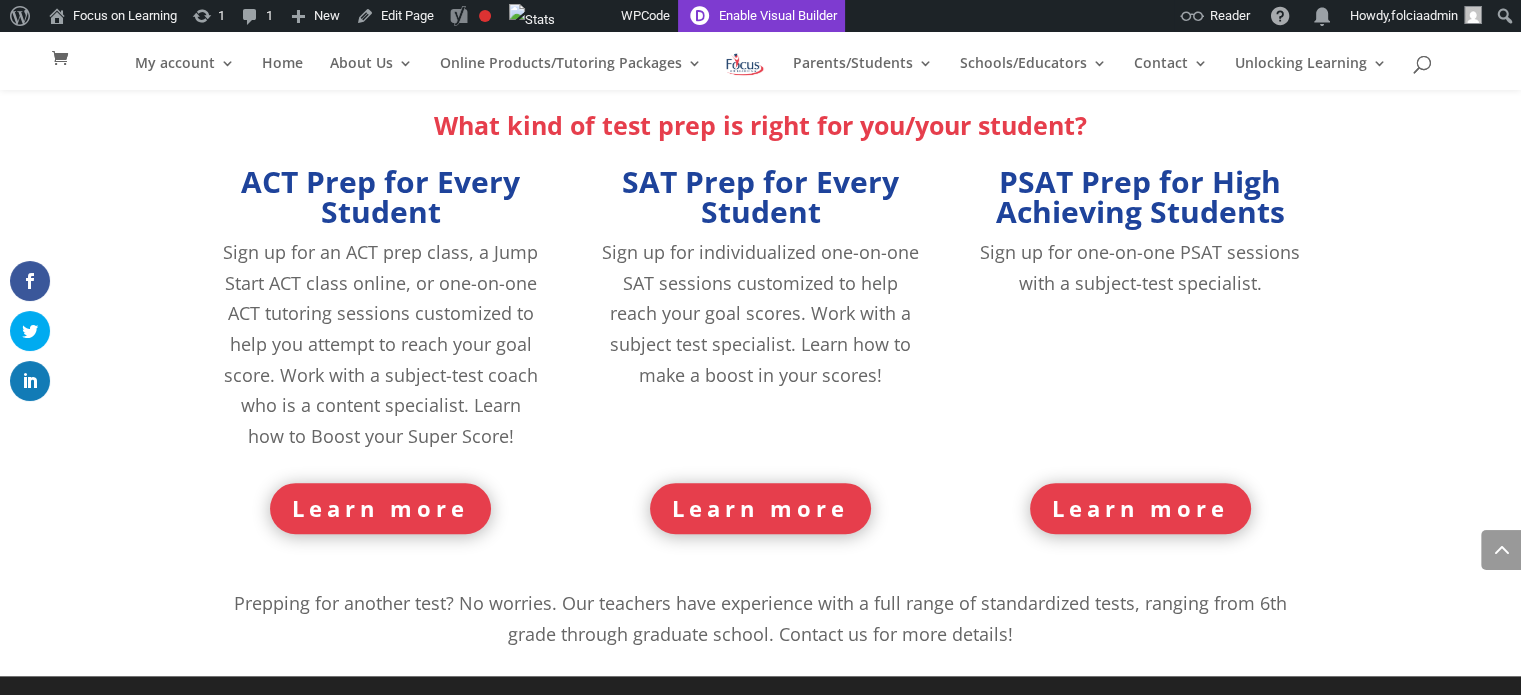 click on "Enable Visual Builder" at bounding box center (761, 16) 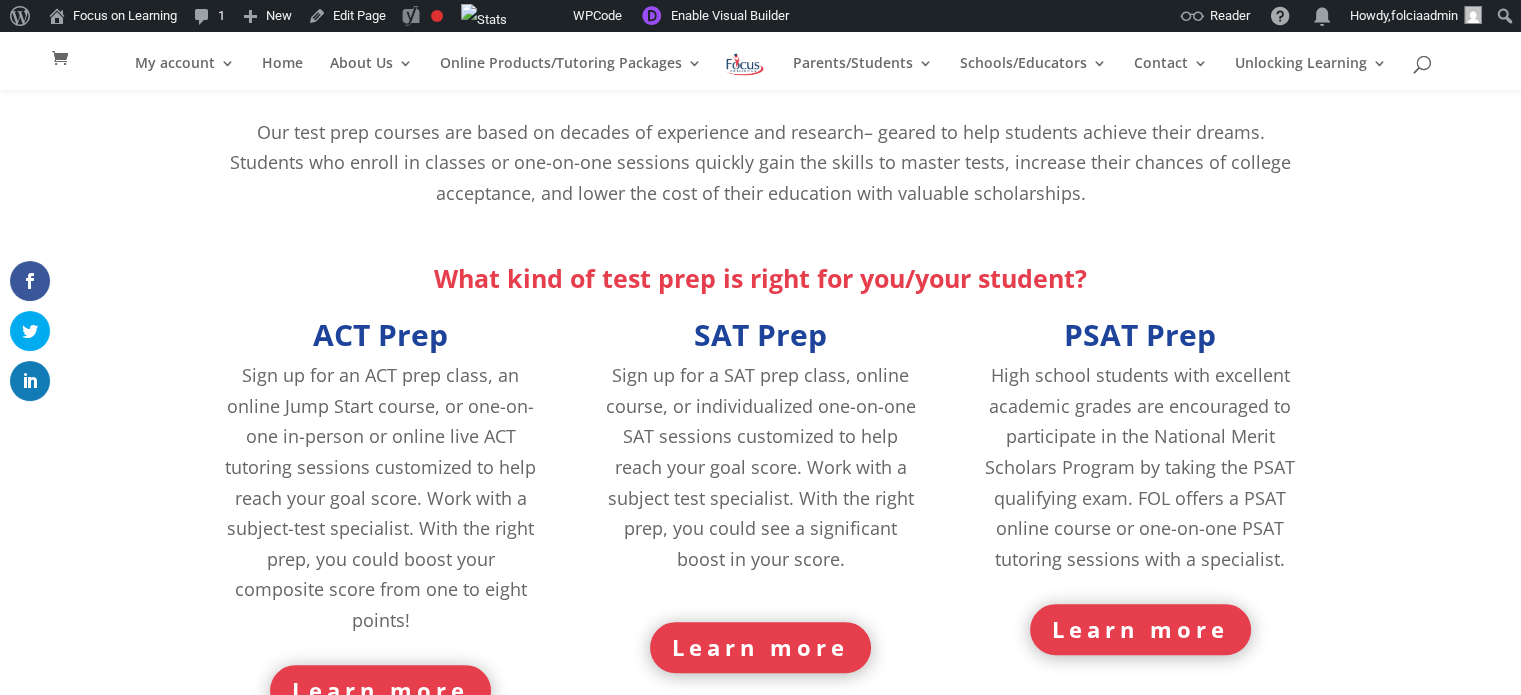 scroll, scrollTop: 856, scrollLeft: 0, axis: vertical 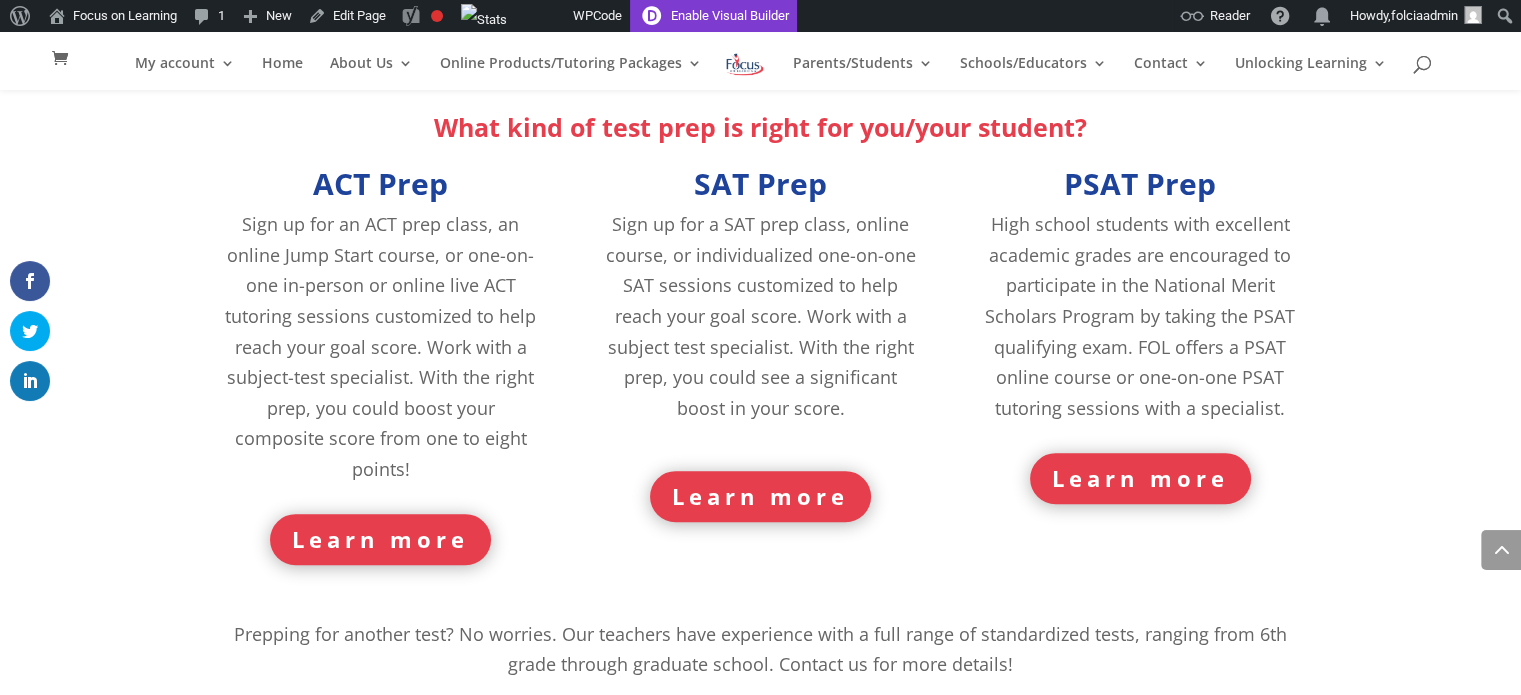 click on "Enable Visual Builder" at bounding box center (713, 16) 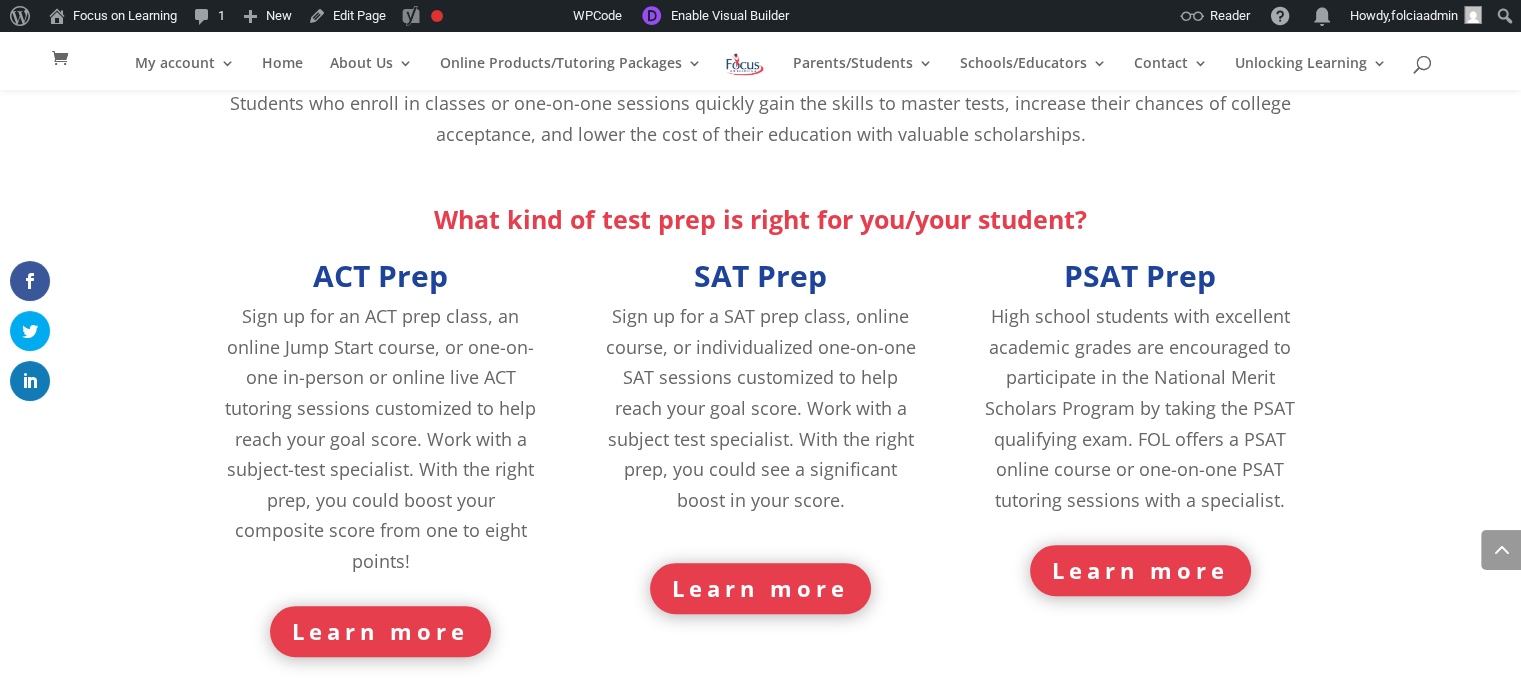 scroll, scrollTop: 856, scrollLeft: 0, axis: vertical 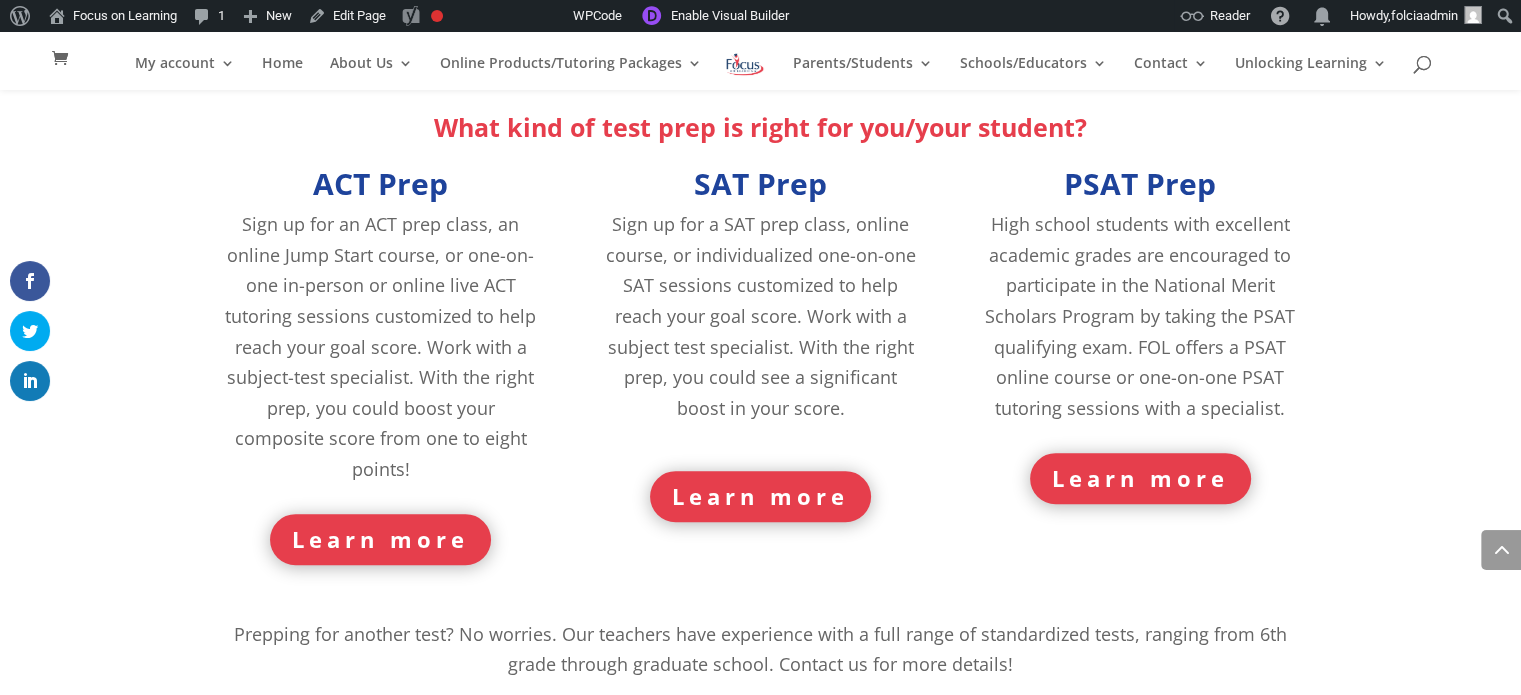 click on "Learn more" at bounding box center [760, 496] 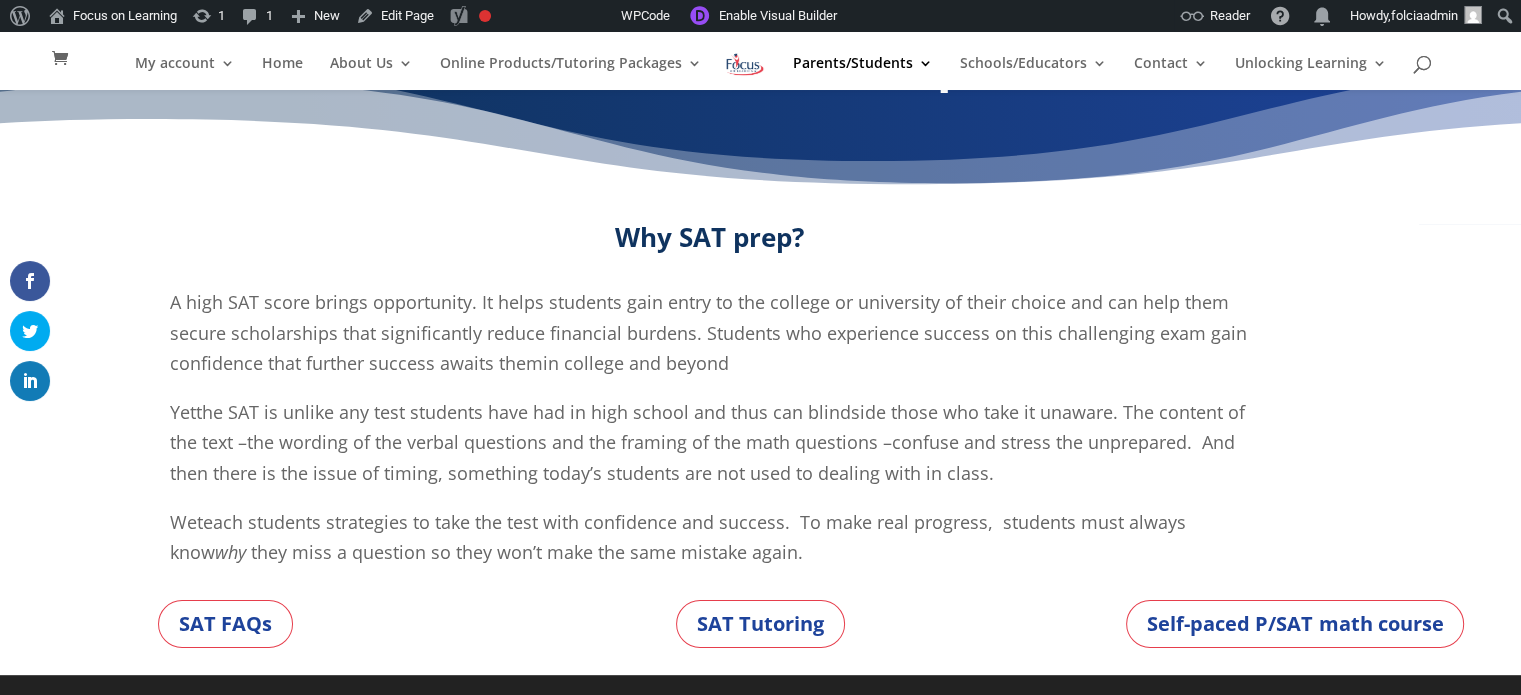 scroll, scrollTop: 78, scrollLeft: 0, axis: vertical 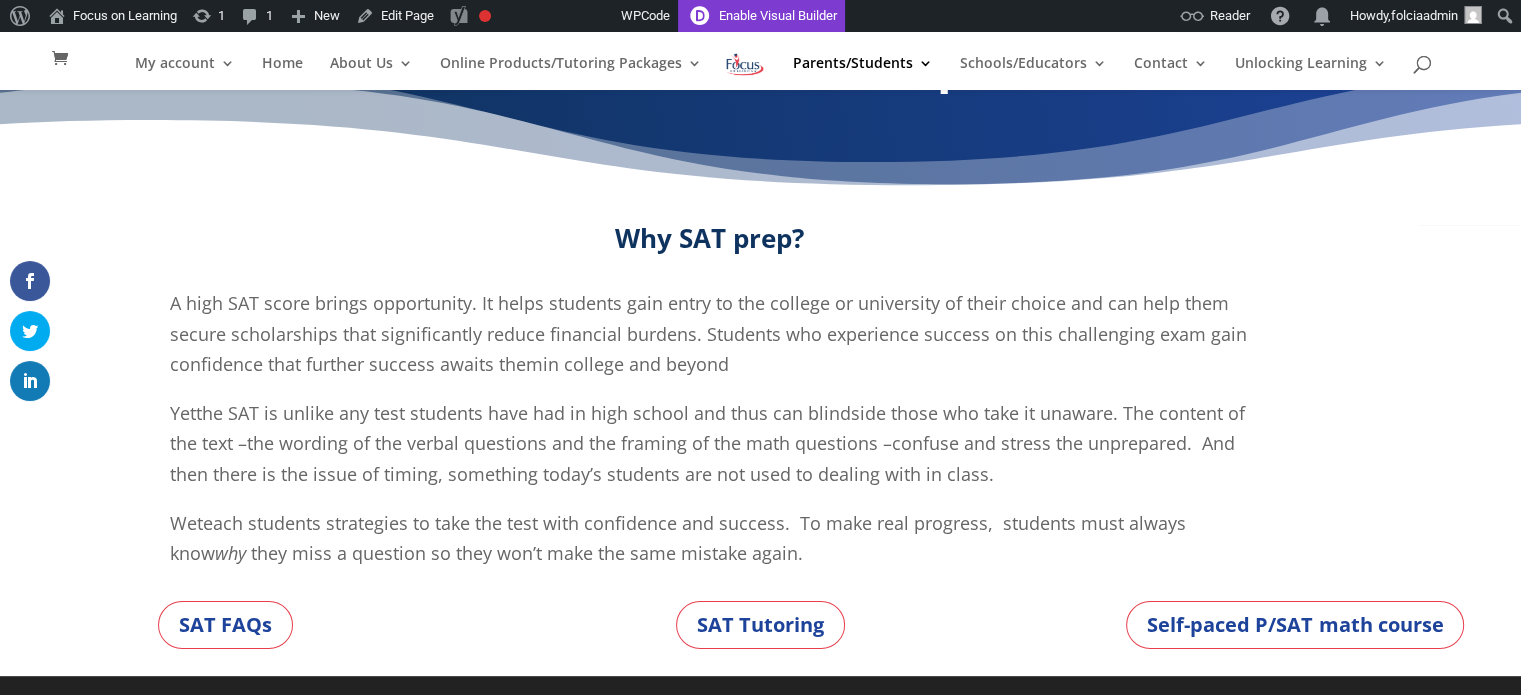 click on "Enable Visual Builder" at bounding box center [761, 16] 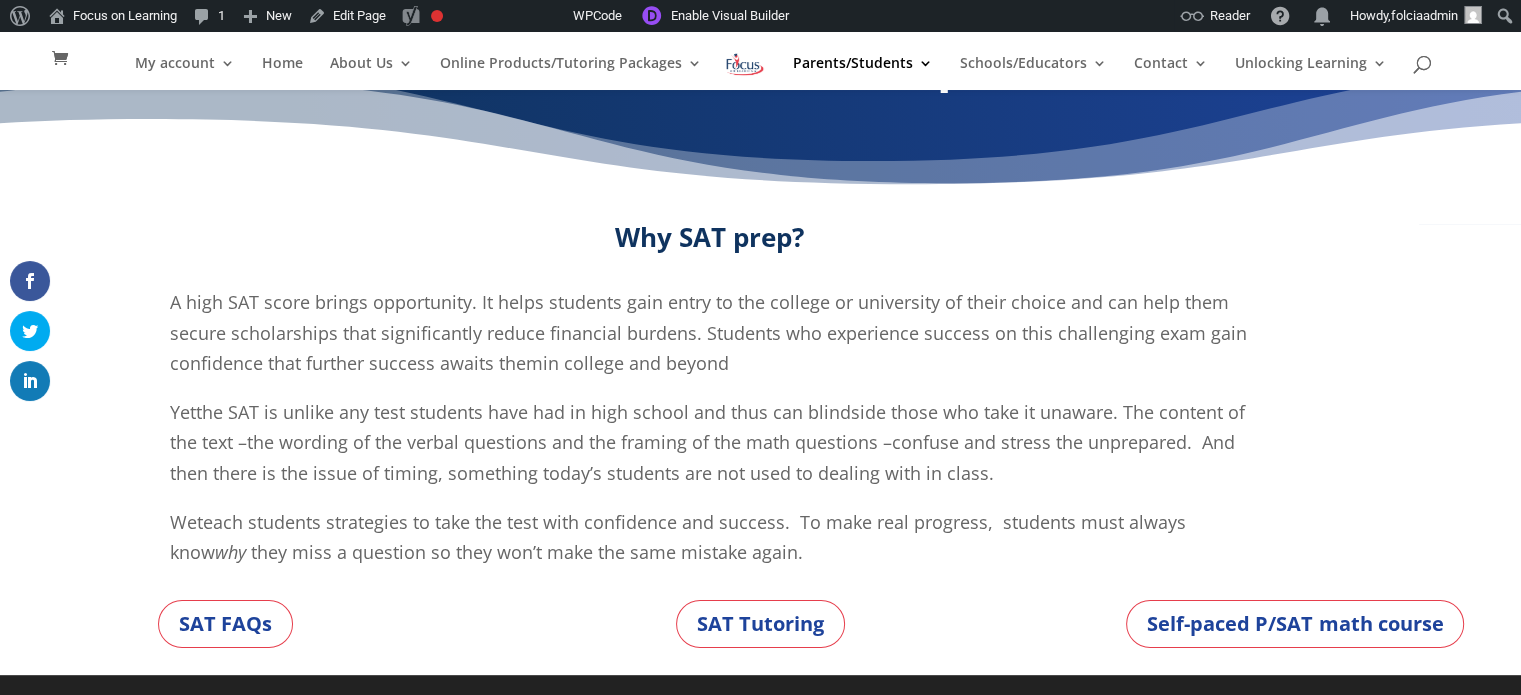 scroll, scrollTop: 78, scrollLeft: 0, axis: vertical 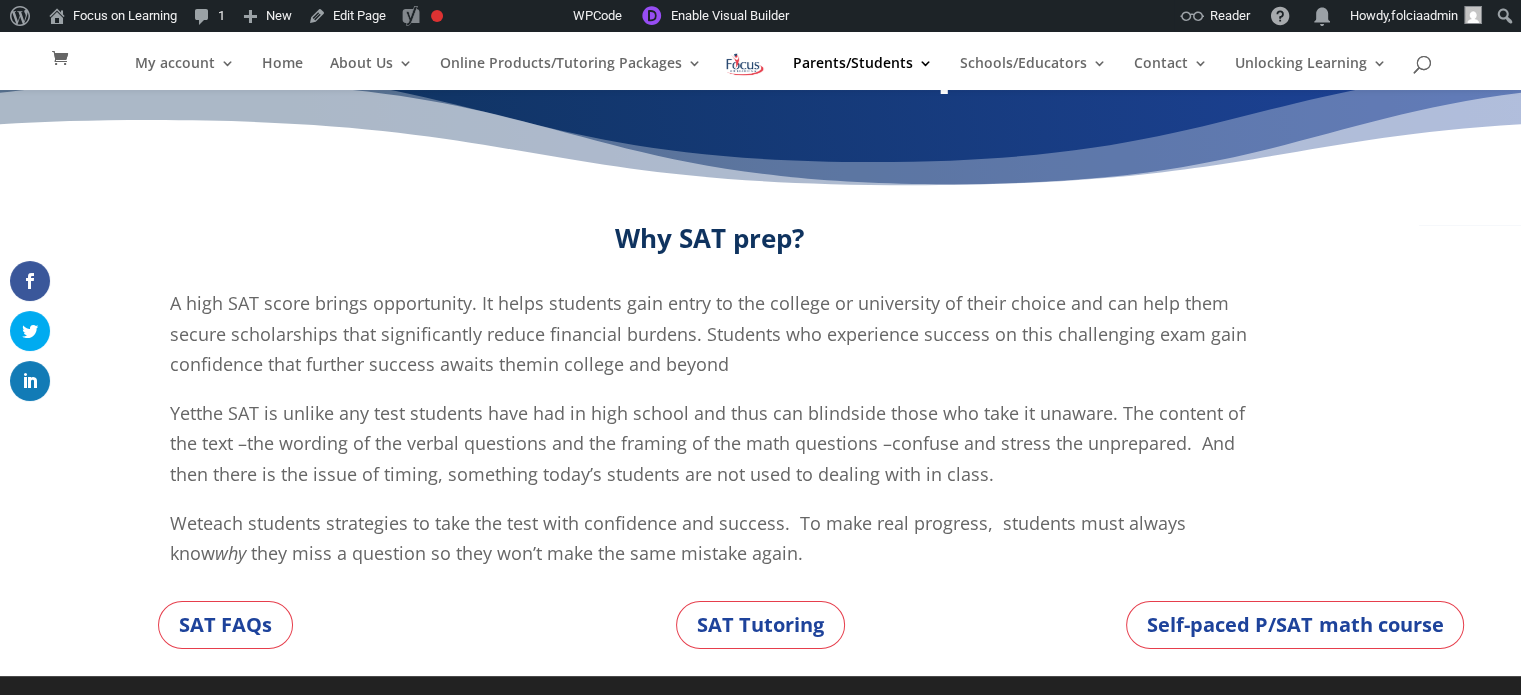click on "the SAT is unlike any test students have had in high school and thus can blindside those who take it unaware. The content of the text –the wording of the verbal questions and the framing of the math questions –confuse and stress the unprepared.  And then there is the issue of timing, something today’s students are not used to dealing with in class." at bounding box center (707, 443) 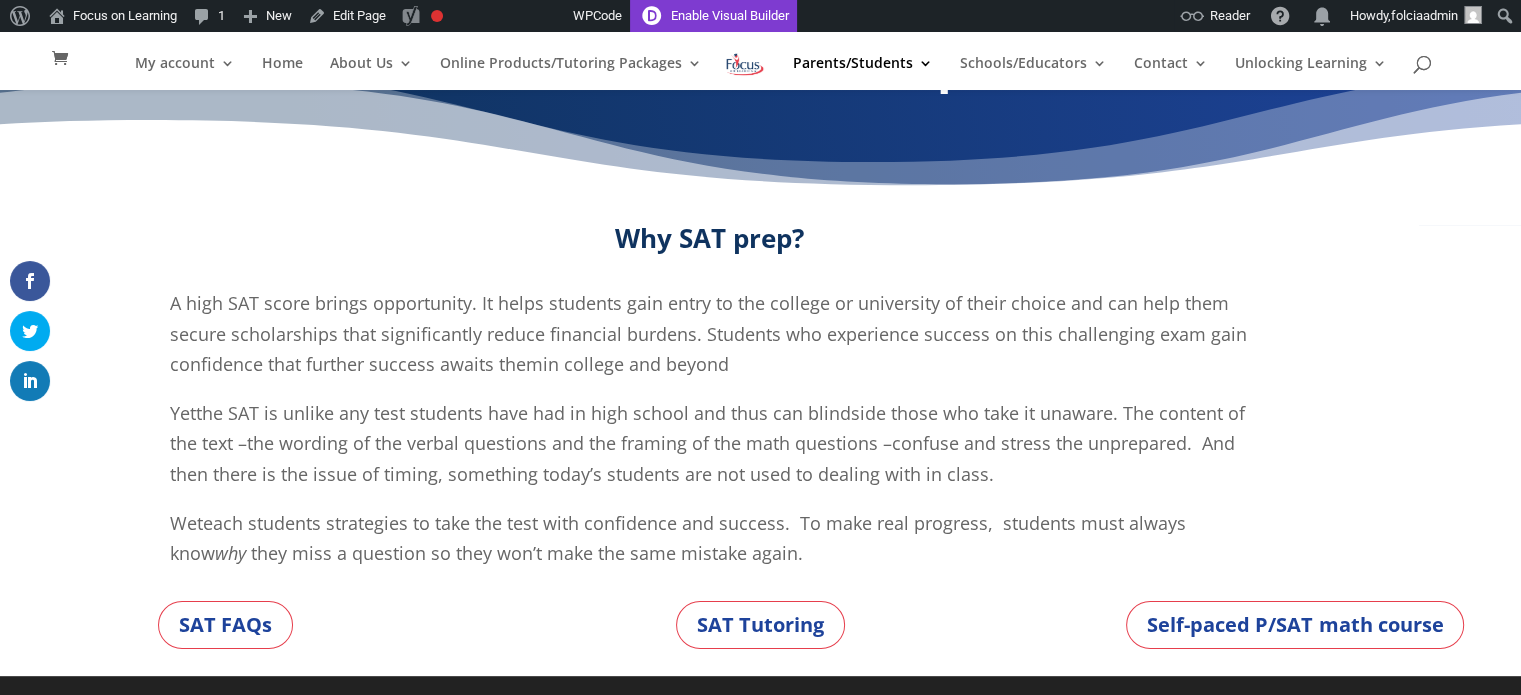 click on "Enable Visual Builder" at bounding box center [713, 16] 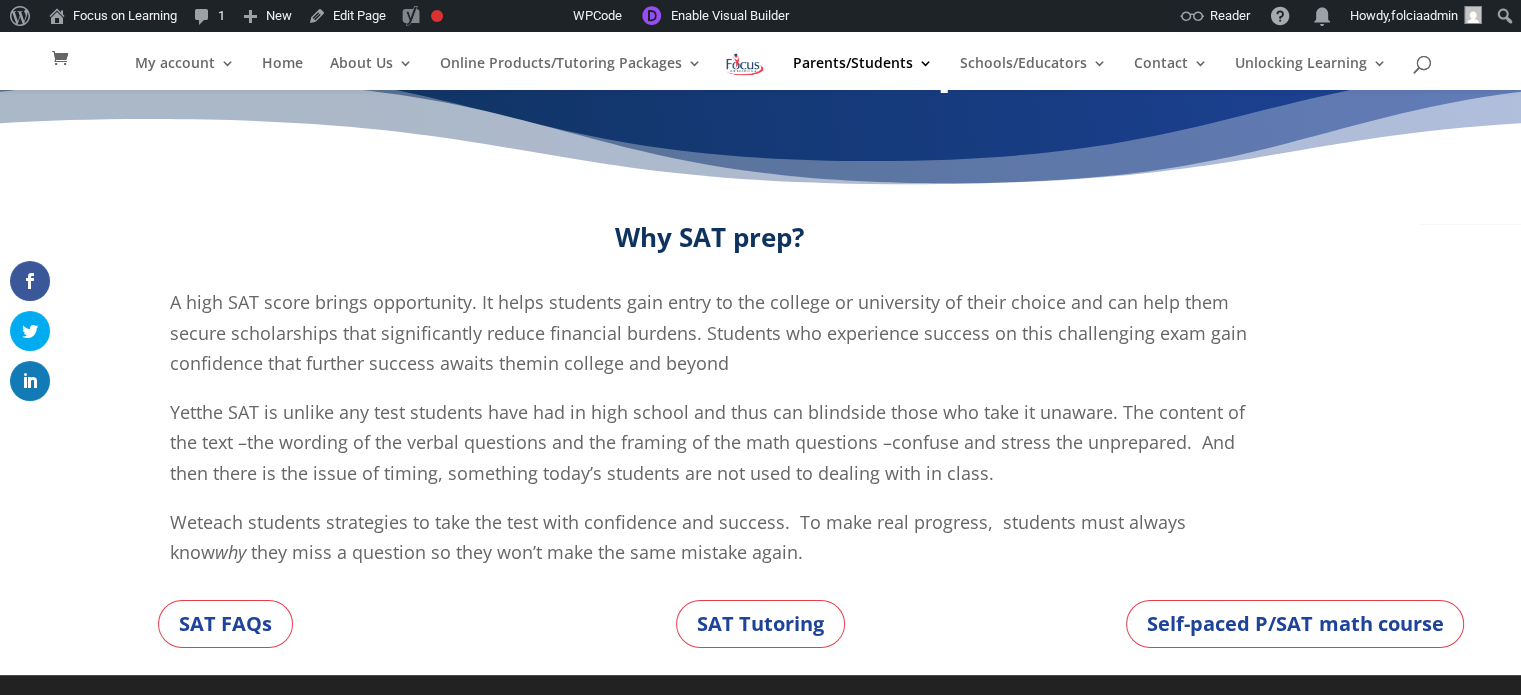 scroll, scrollTop: 78, scrollLeft: 0, axis: vertical 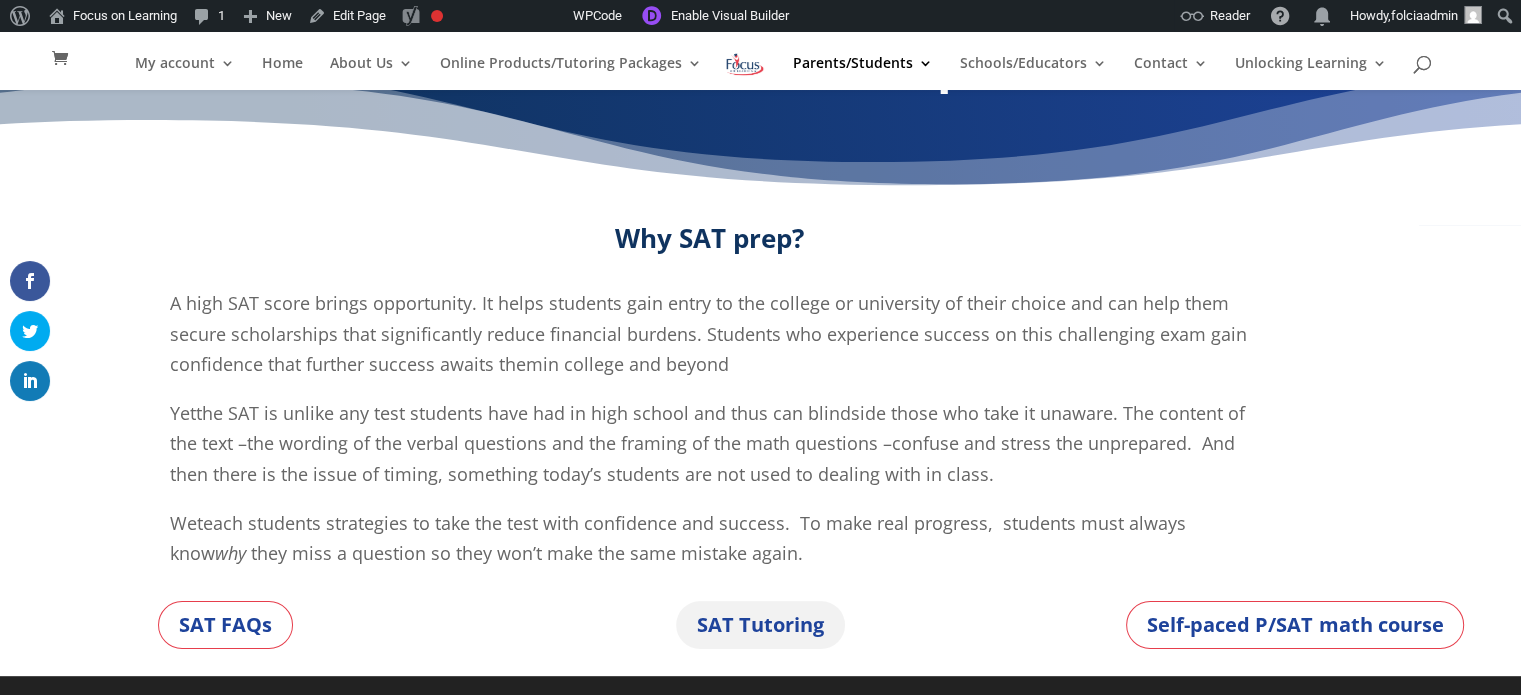 click on "SAT Tutoring" at bounding box center [760, 625] 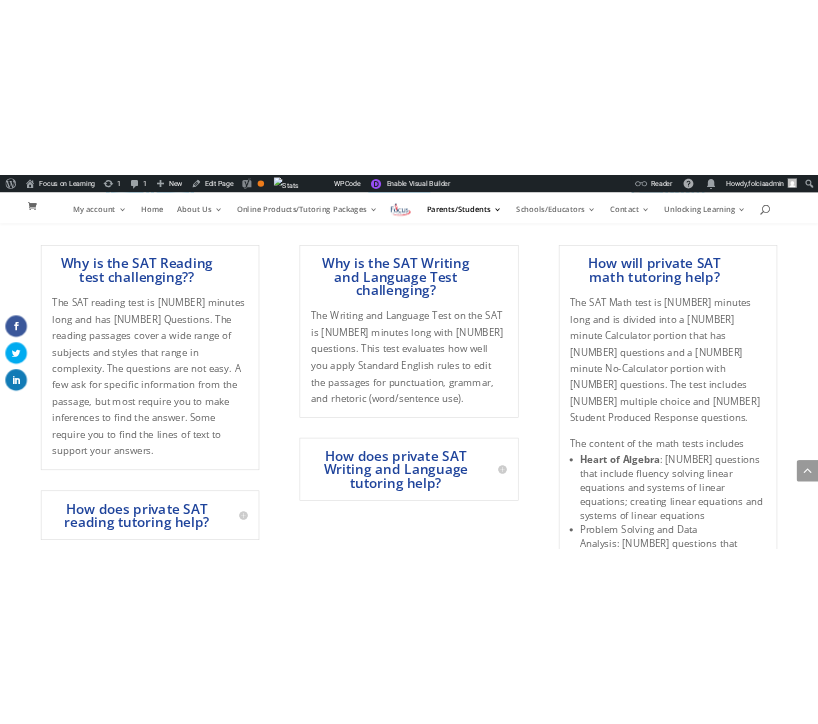 scroll, scrollTop: 1157, scrollLeft: 0, axis: vertical 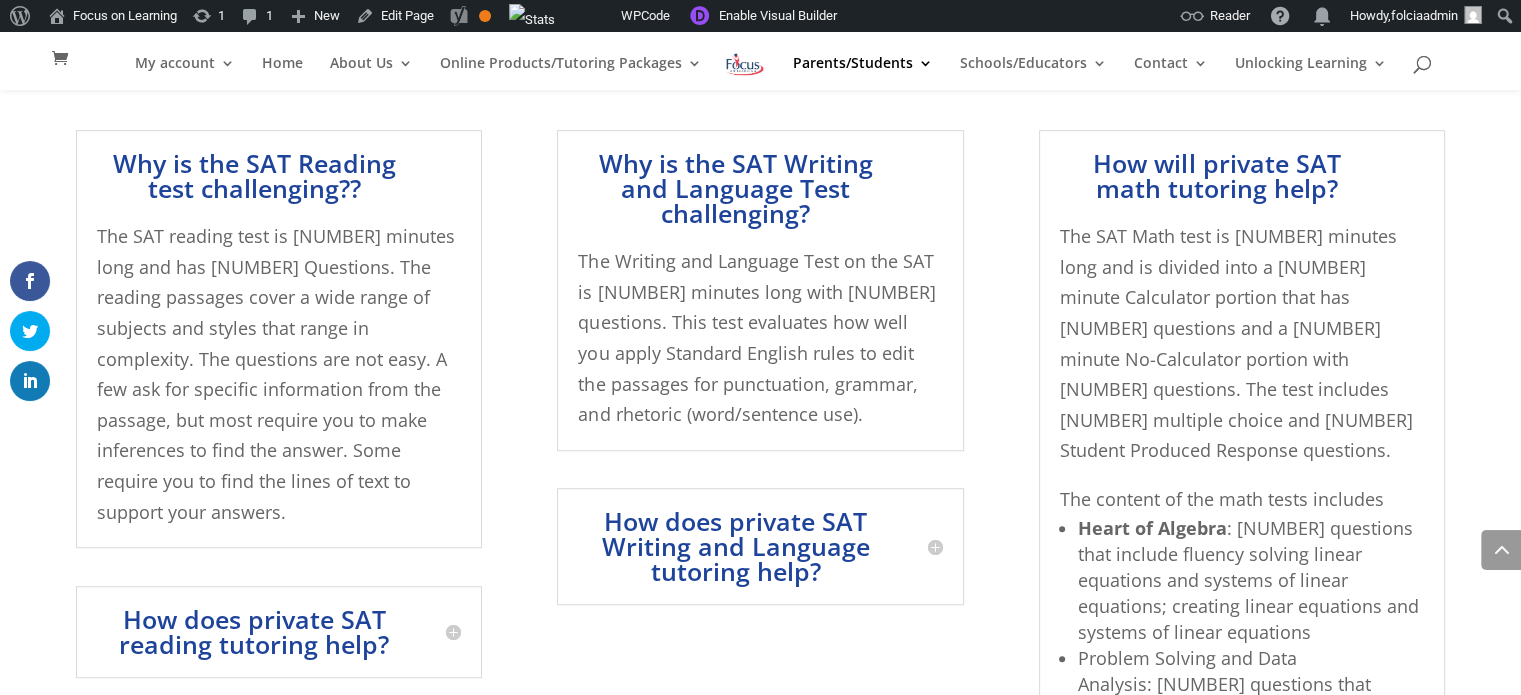 click on "The  SAT reading test is 65 minutes long and has 52 Questions.  The reading passages cover a wide range of subjects and styles that range in complexity.  The questions are not easy.  A few ask for specific information from the passage, but most require you to make inferences to find the answer. Some require you to find the lines of text to support your answers." at bounding box center [276, 373] 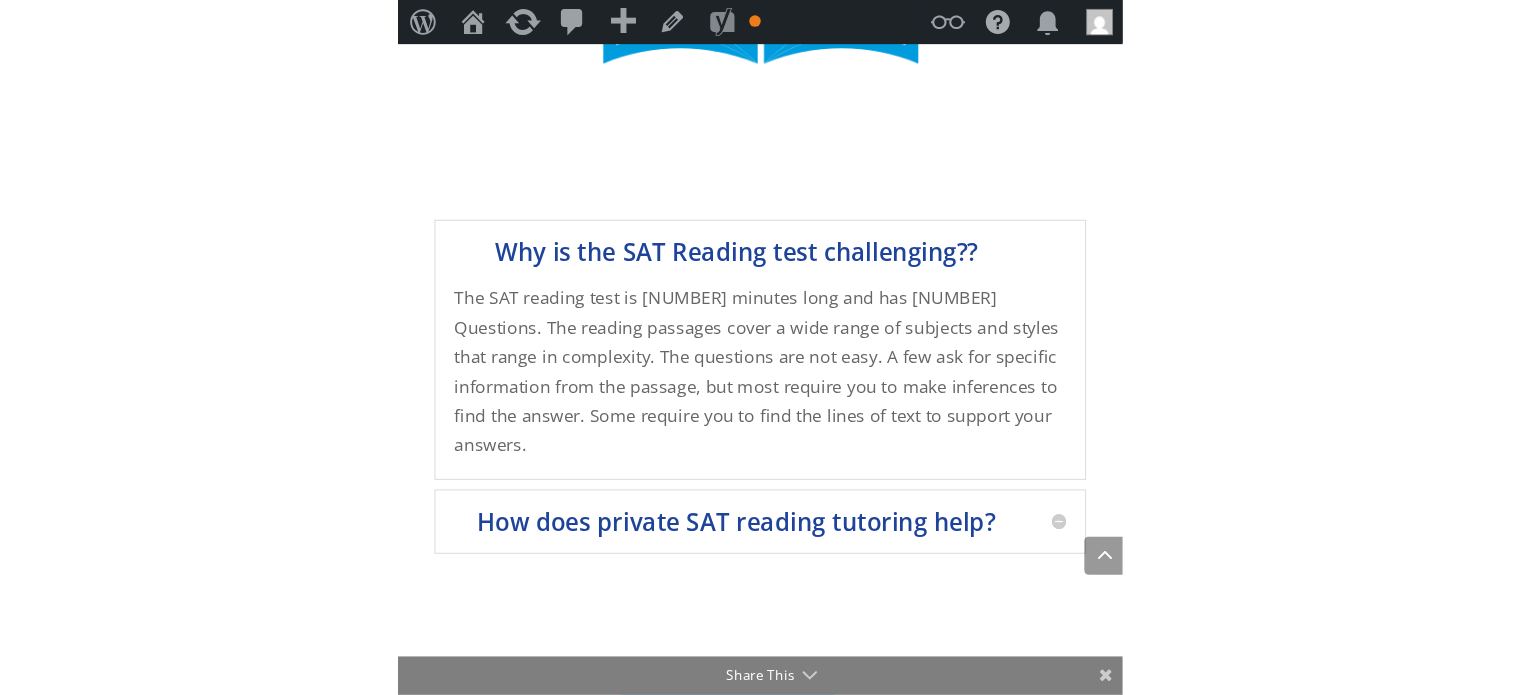 scroll, scrollTop: 1619, scrollLeft: 0, axis: vertical 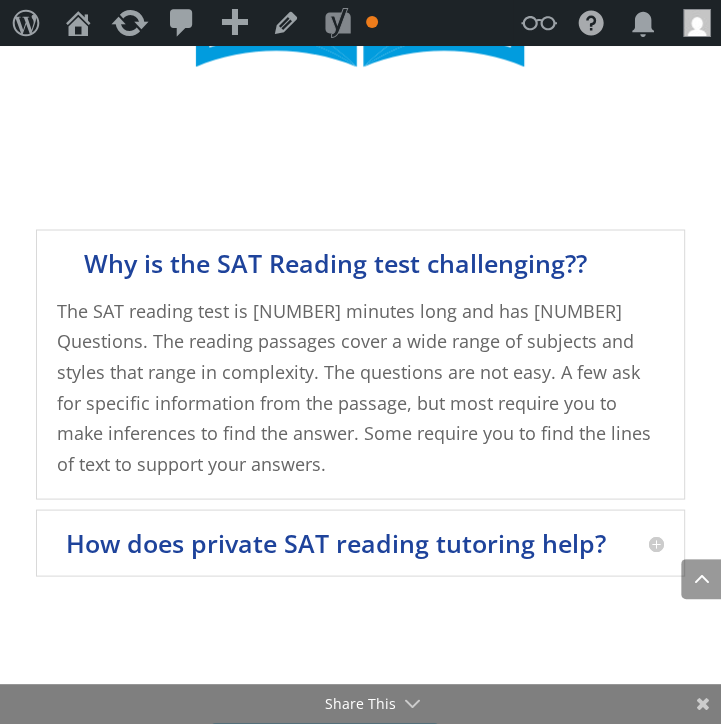 click on "The  SAT reading test is 65 minutes long and has 52 Questions.  The reading passages cover a wide range of subjects and styles that range in complexity.  The questions are not easy.  A few ask for specific information from the passage, but most require you to make inferences to find the answer. Some require you to find the lines of text to support your answers." at bounding box center (354, 386) 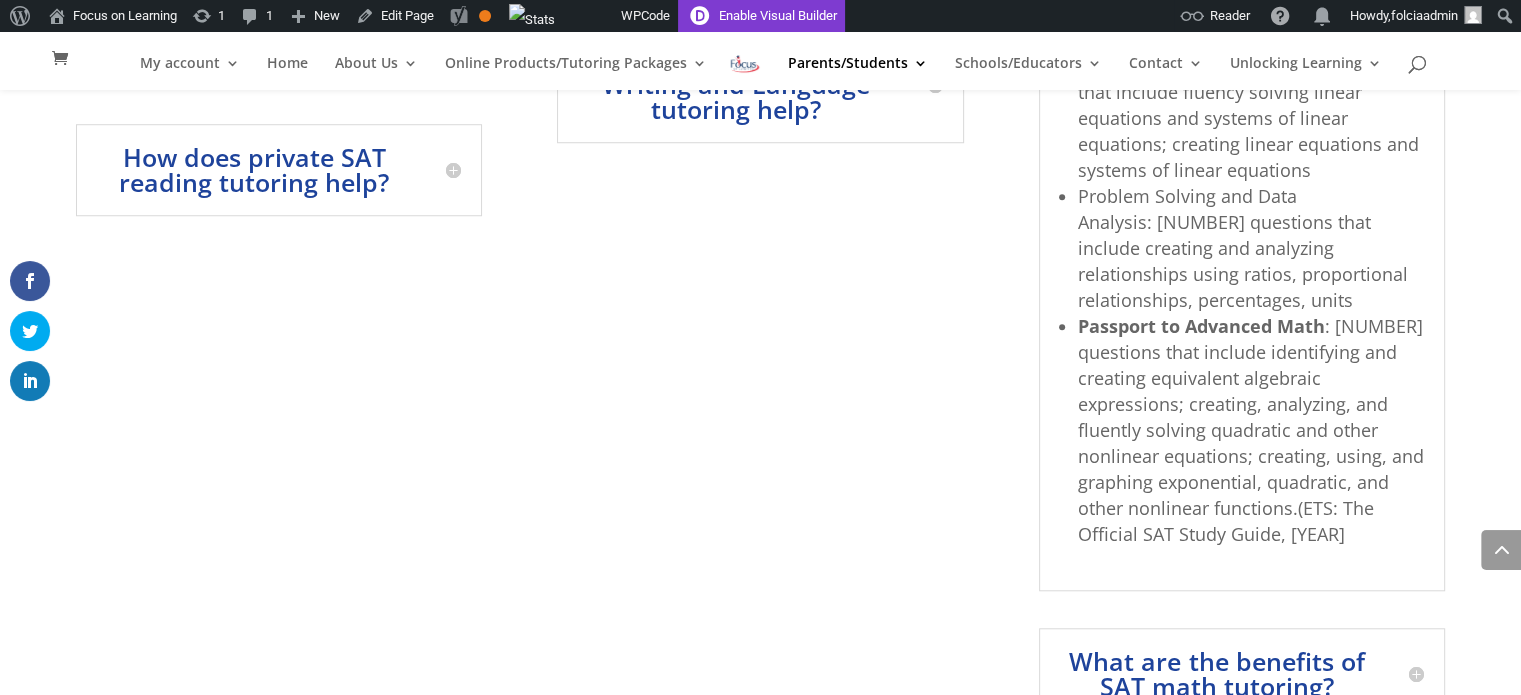 click on "Enable Visual Builder" at bounding box center [761, 16] 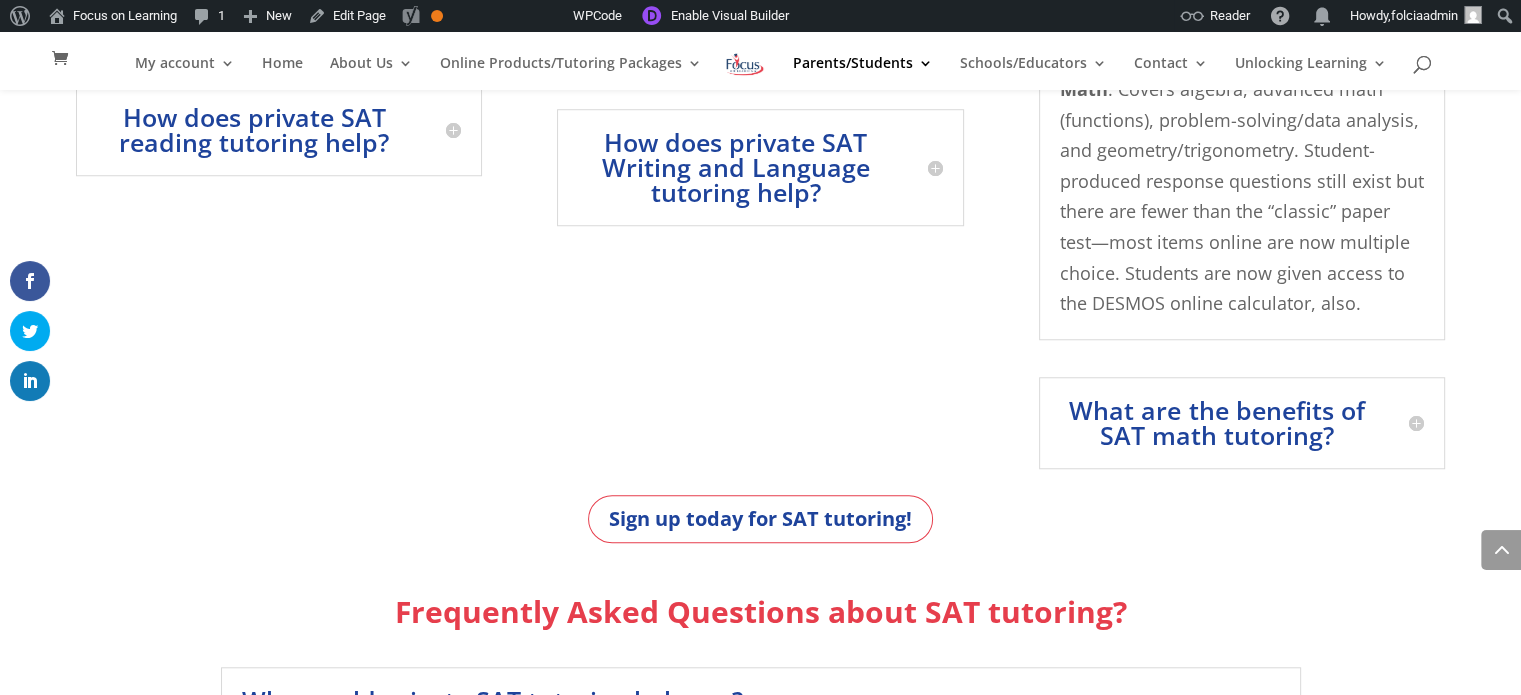 scroll, scrollTop: 1632, scrollLeft: 0, axis: vertical 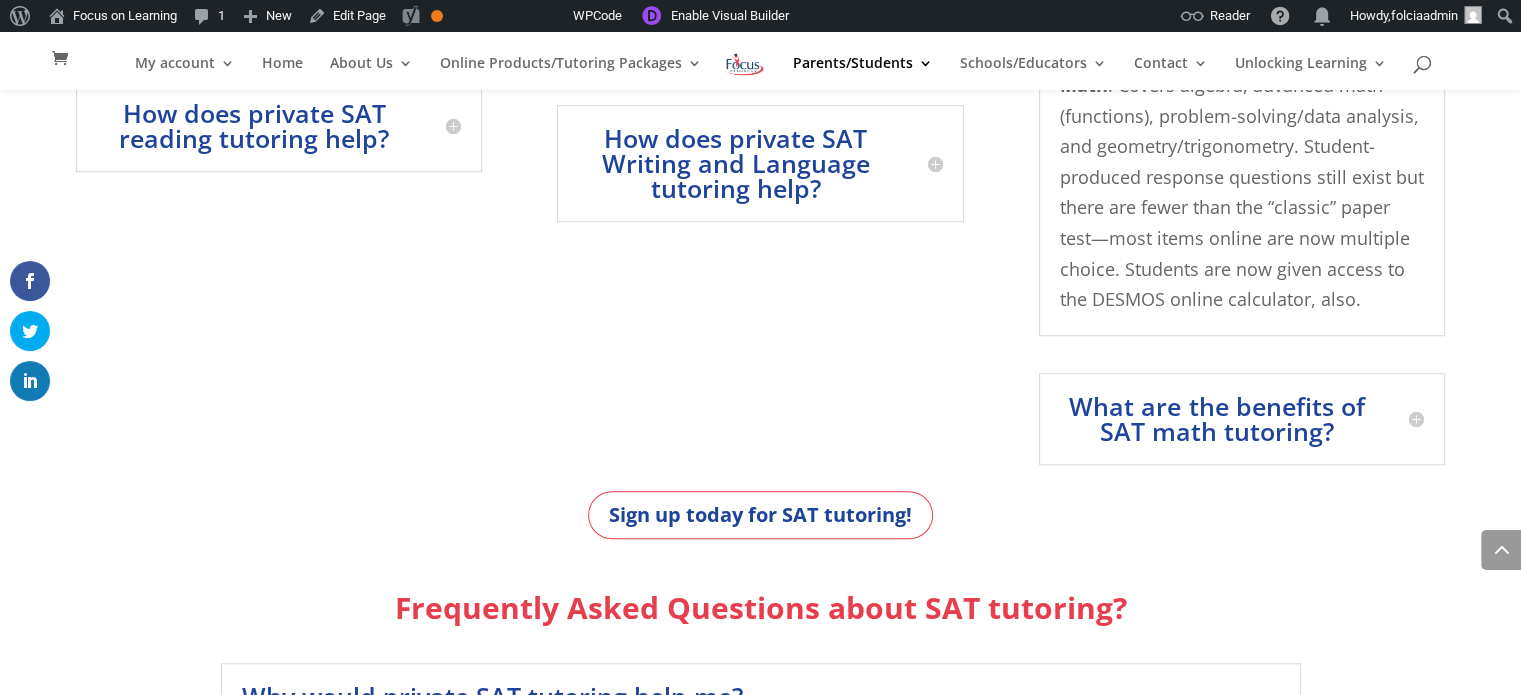 click on "What are the benefits of SAT math tutoring?" at bounding box center (1242, 419) 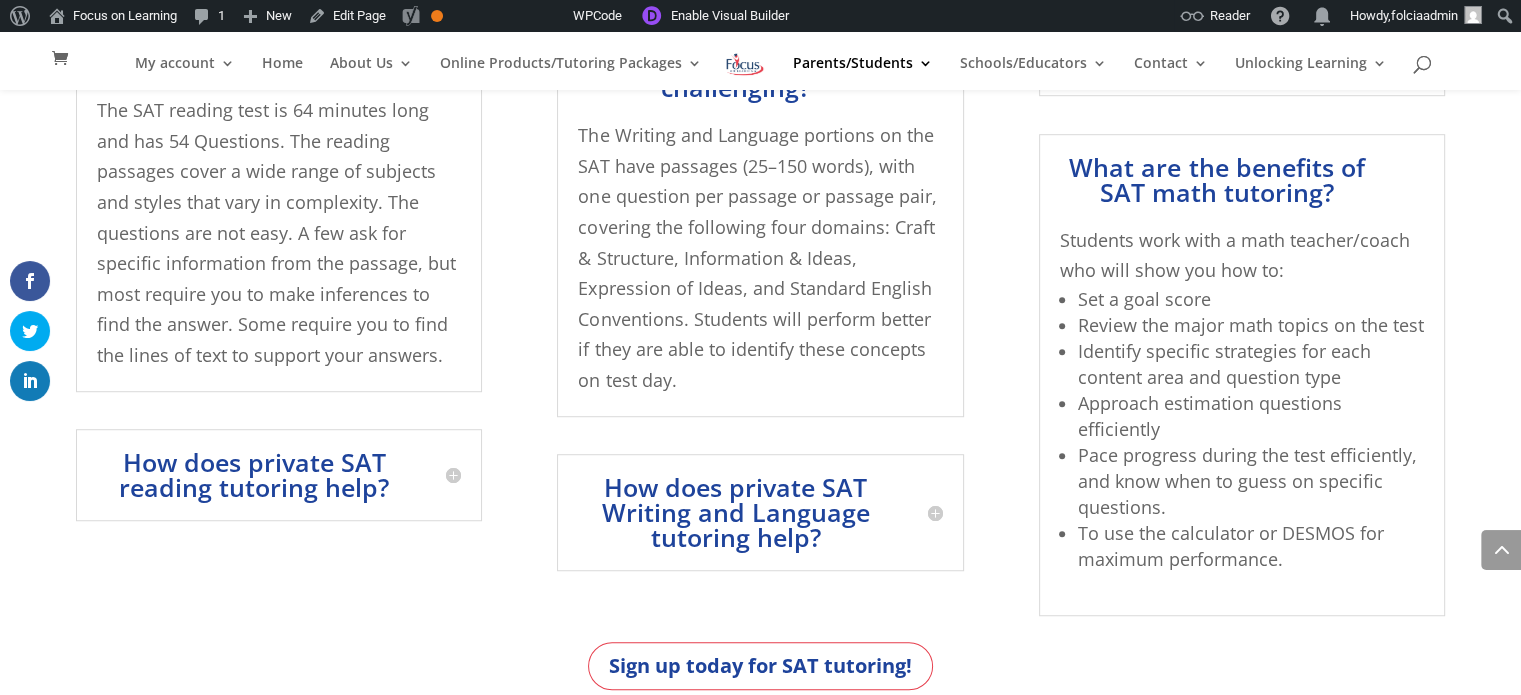 scroll, scrollTop: 1277, scrollLeft: 0, axis: vertical 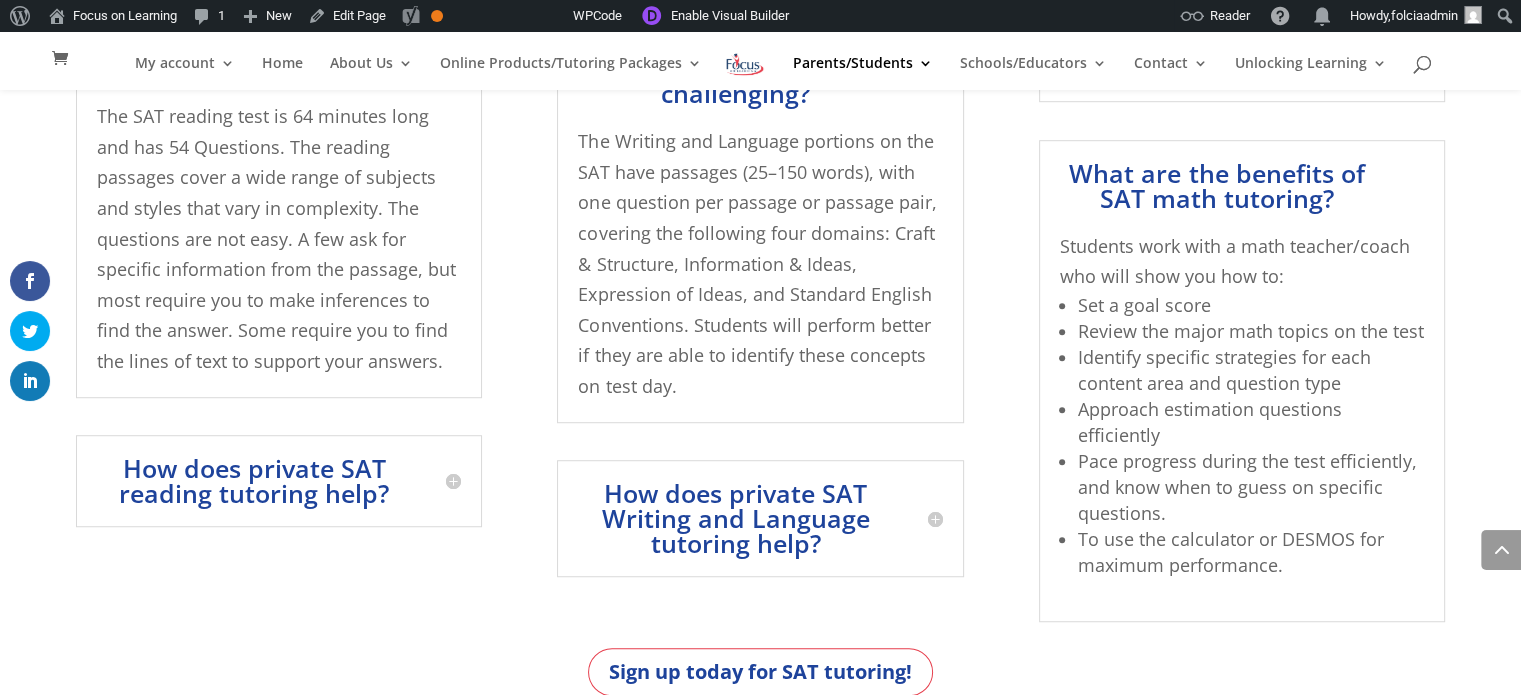 click on "How does private SAT Writing and Language tutoring help?" at bounding box center (760, 518) 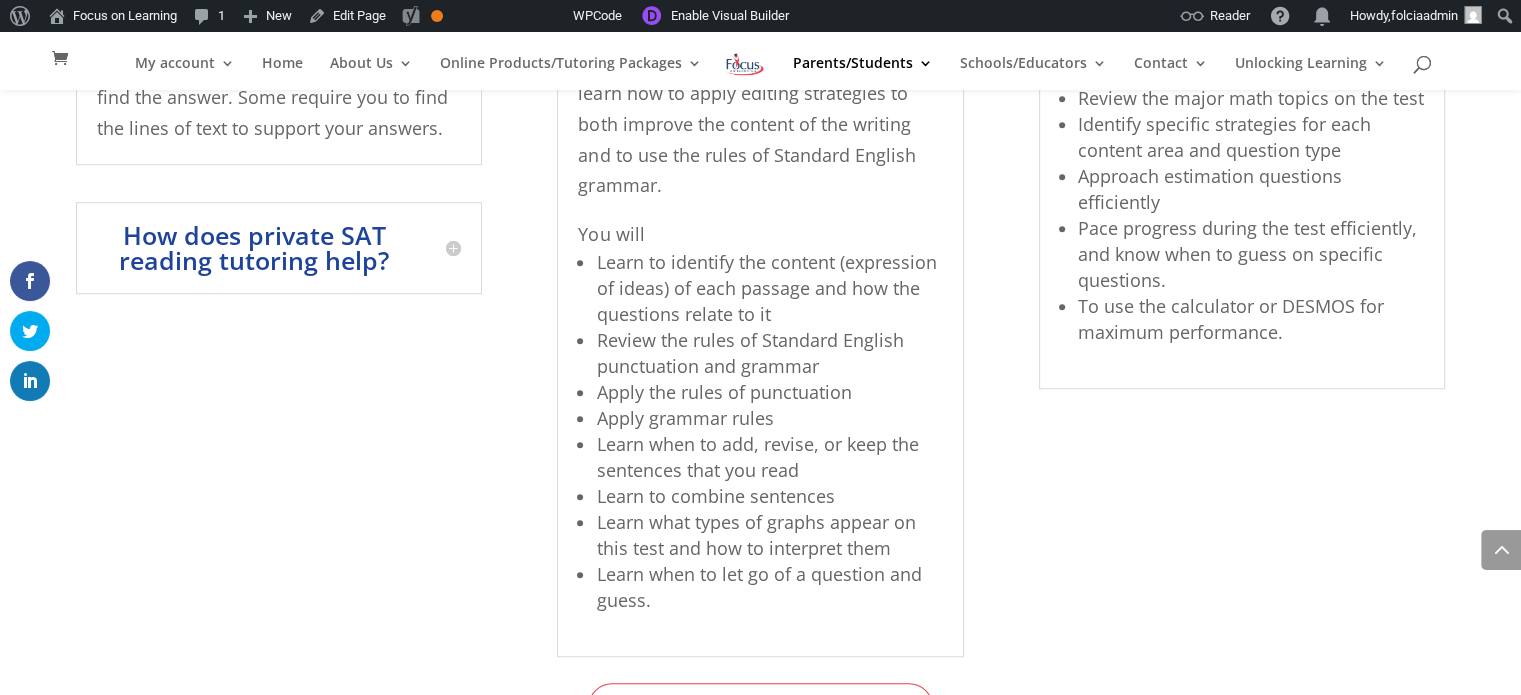 scroll, scrollTop: 1519, scrollLeft: 0, axis: vertical 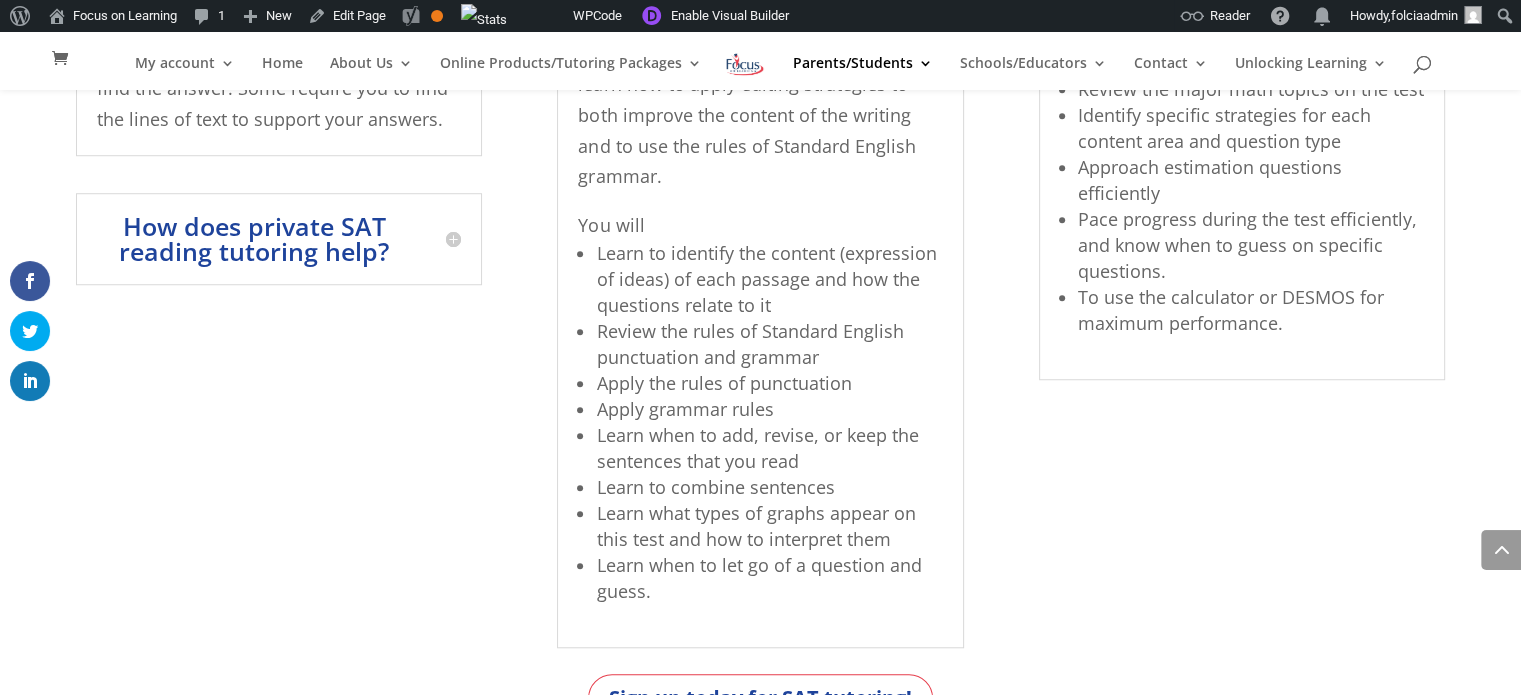 click on "How does private SAT reading tutoring help?" at bounding box center (279, 239) 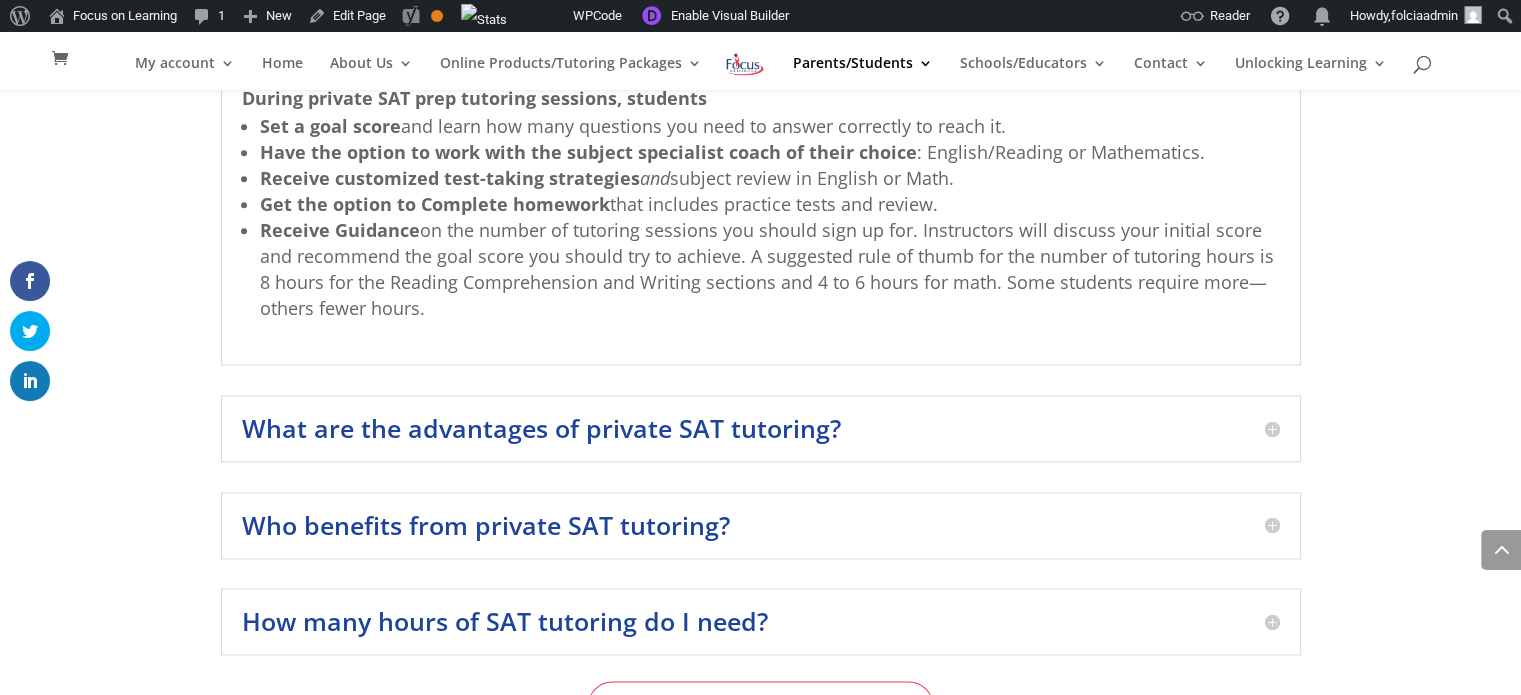 scroll, scrollTop: 2536, scrollLeft: 0, axis: vertical 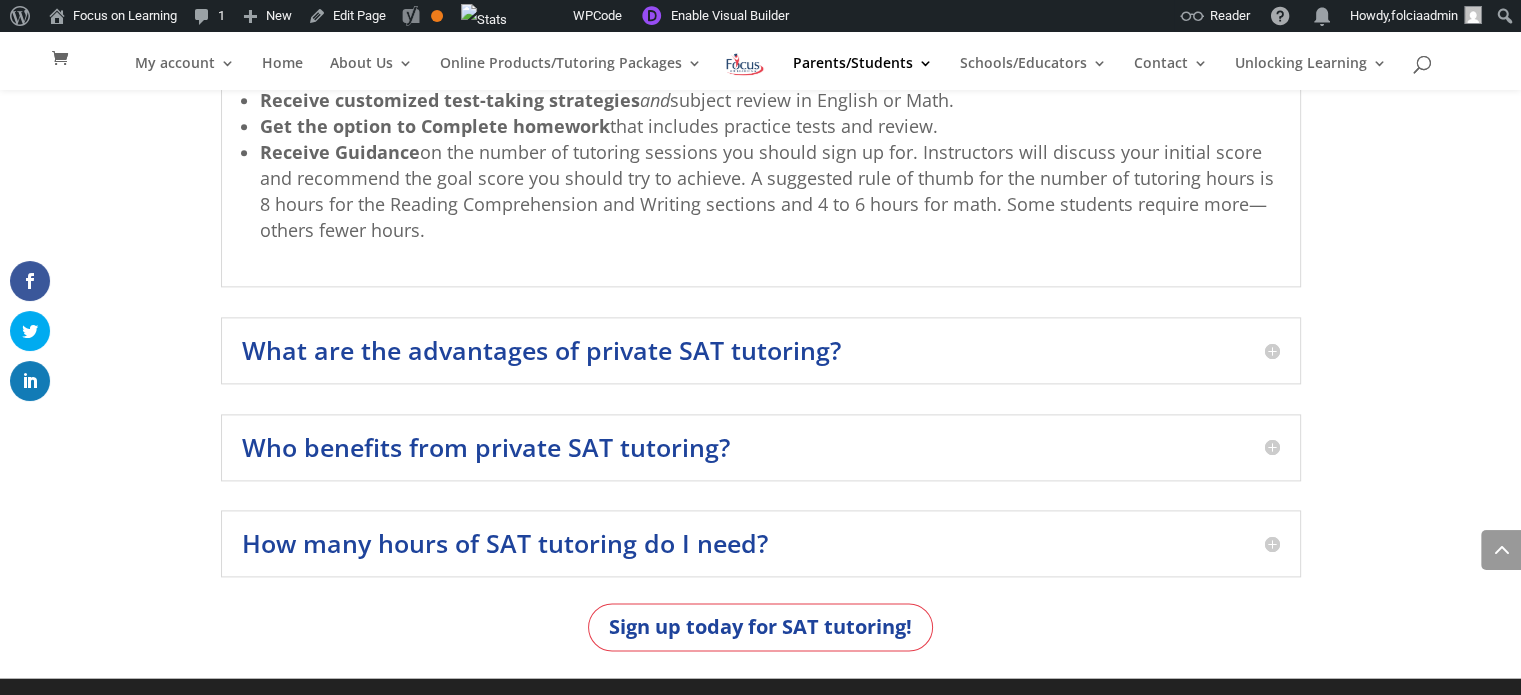 click on "What are the advantages of private SAT tutoring?" at bounding box center (761, 350) 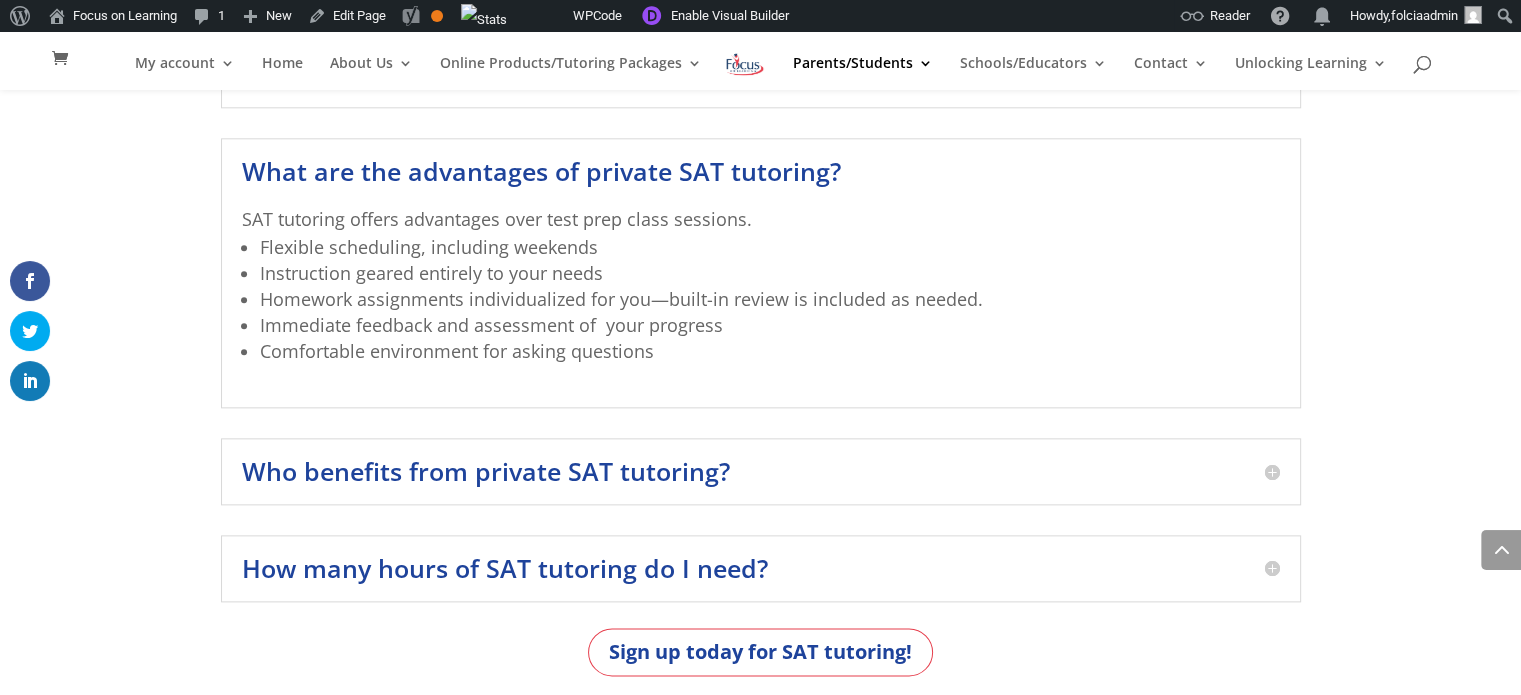scroll, scrollTop: 2321, scrollLeft: 0, axis: vertical 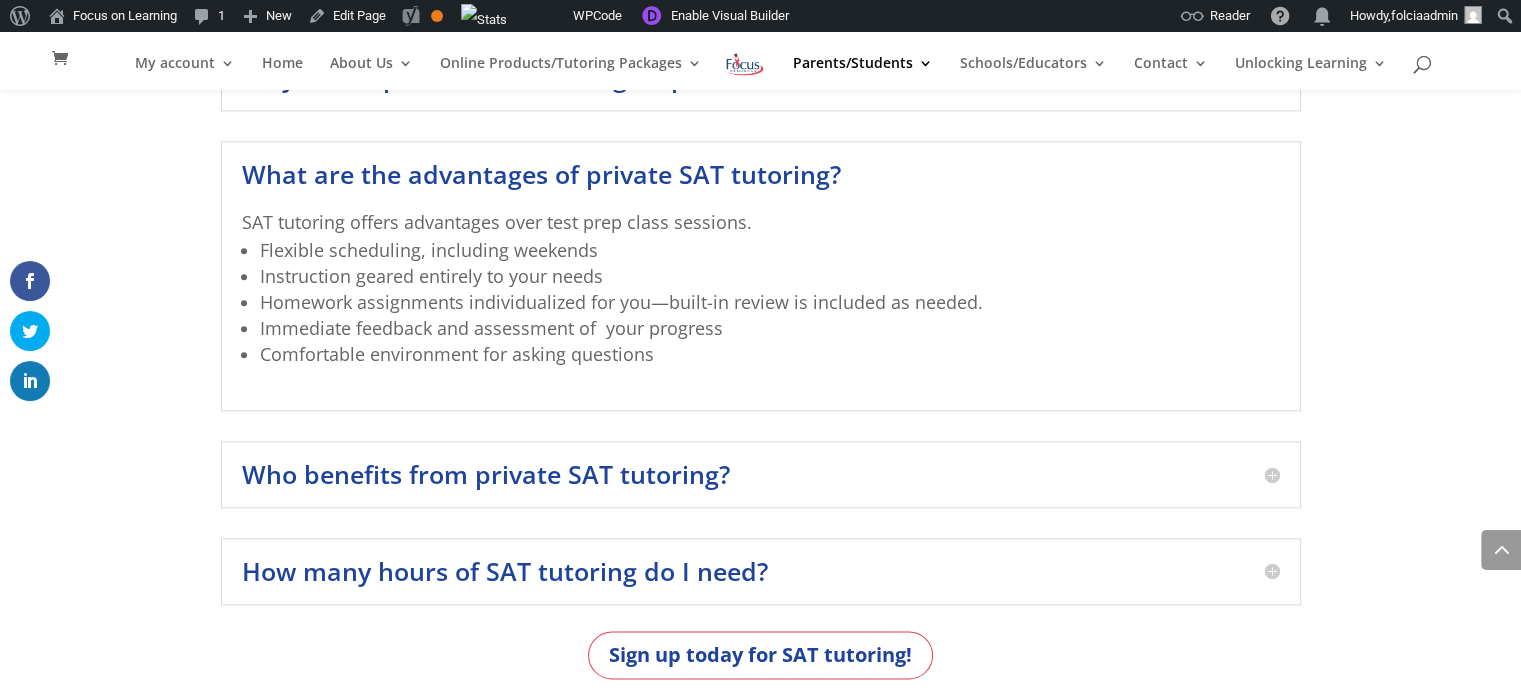 click on "Who benefits from private SAT tutoring?
Every student who plans to take the test but has not yet reached their goal score
Top scorers pushing towards 800 on verbal and math
Students whose academic success skills do not translate to a good performance on timed standardized tests" at bounding box center [761, 474] 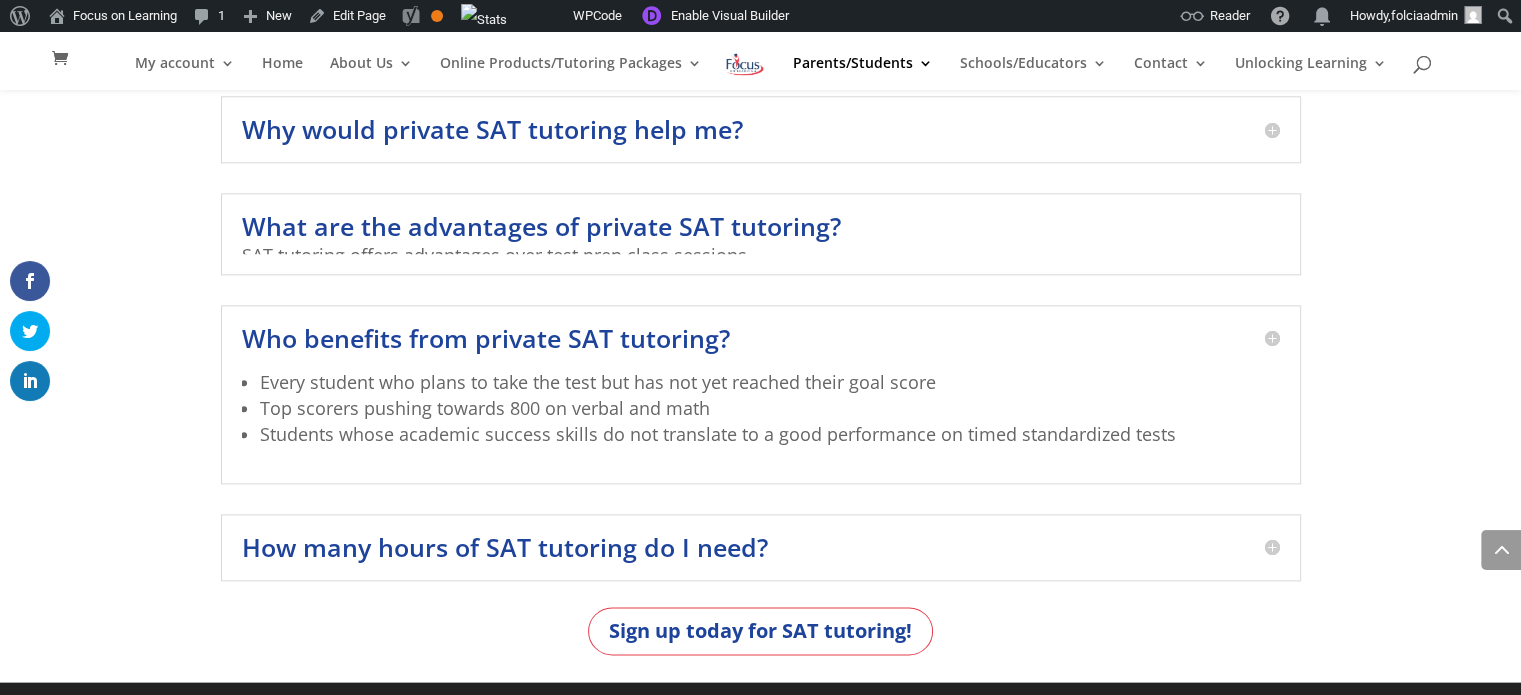 scroll, scrollTop: 2266, scrollLeft: 0, axis: vertical 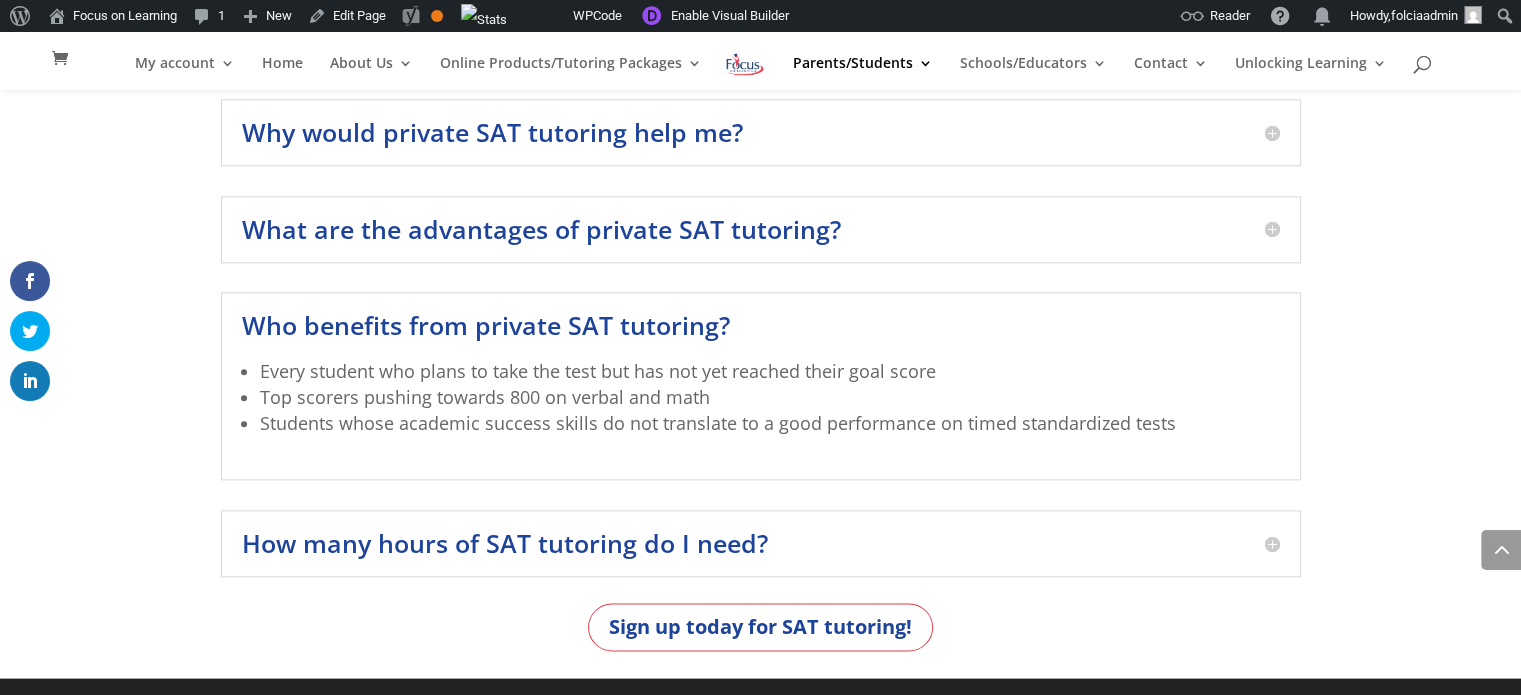 click on "How many hours of SAT tutoring do I need?" at bounding box center [761, 543] 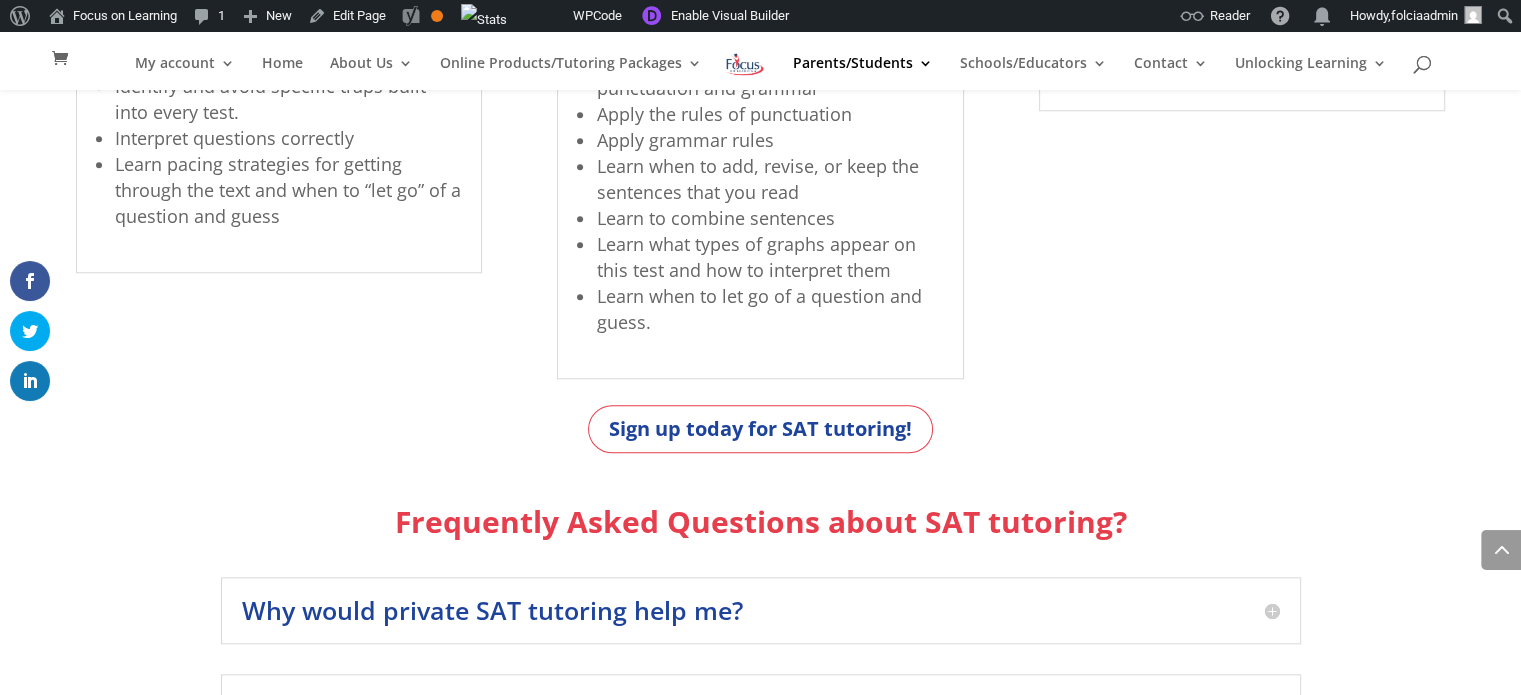 scroll, scrollTop: 1794, scrollLeft: 0, axis: vertical 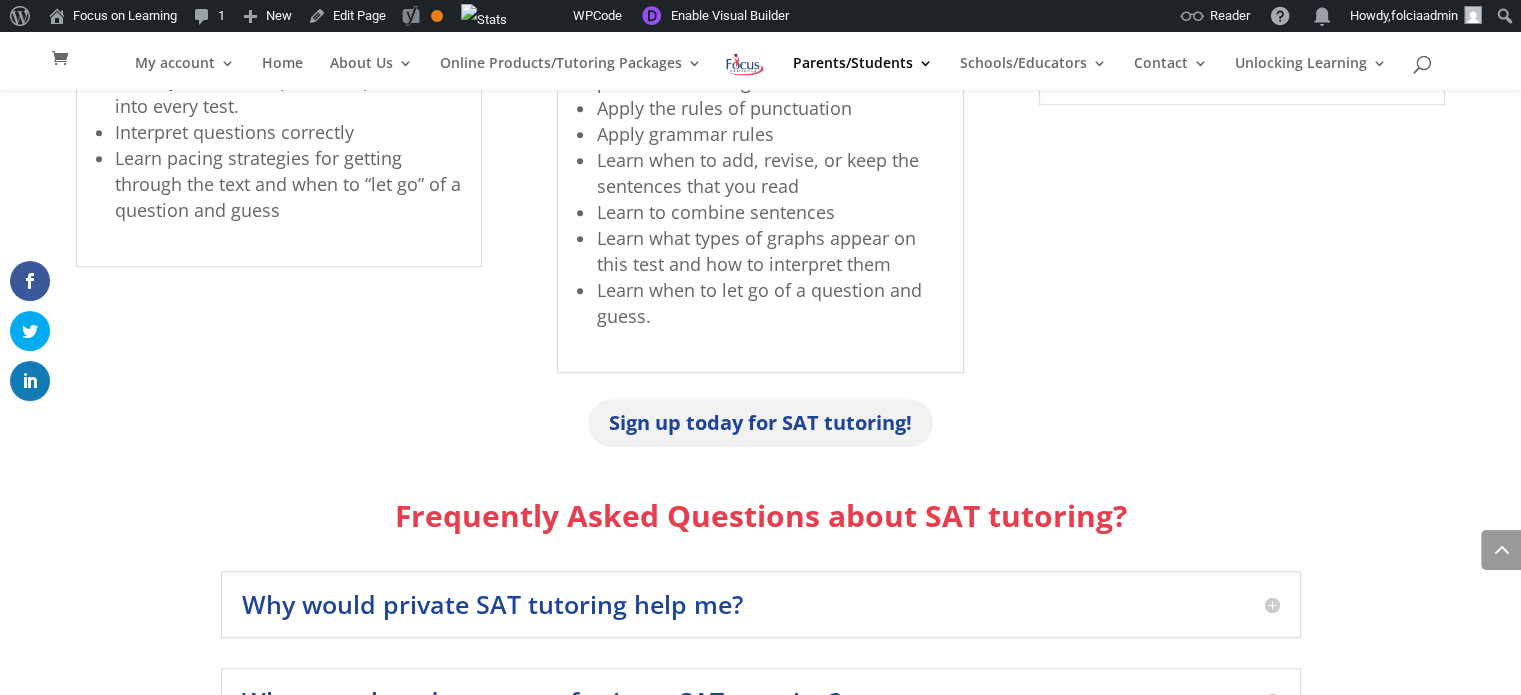 click on "Sign up today for SAT tutoring!" at bounding box center (760, 423) 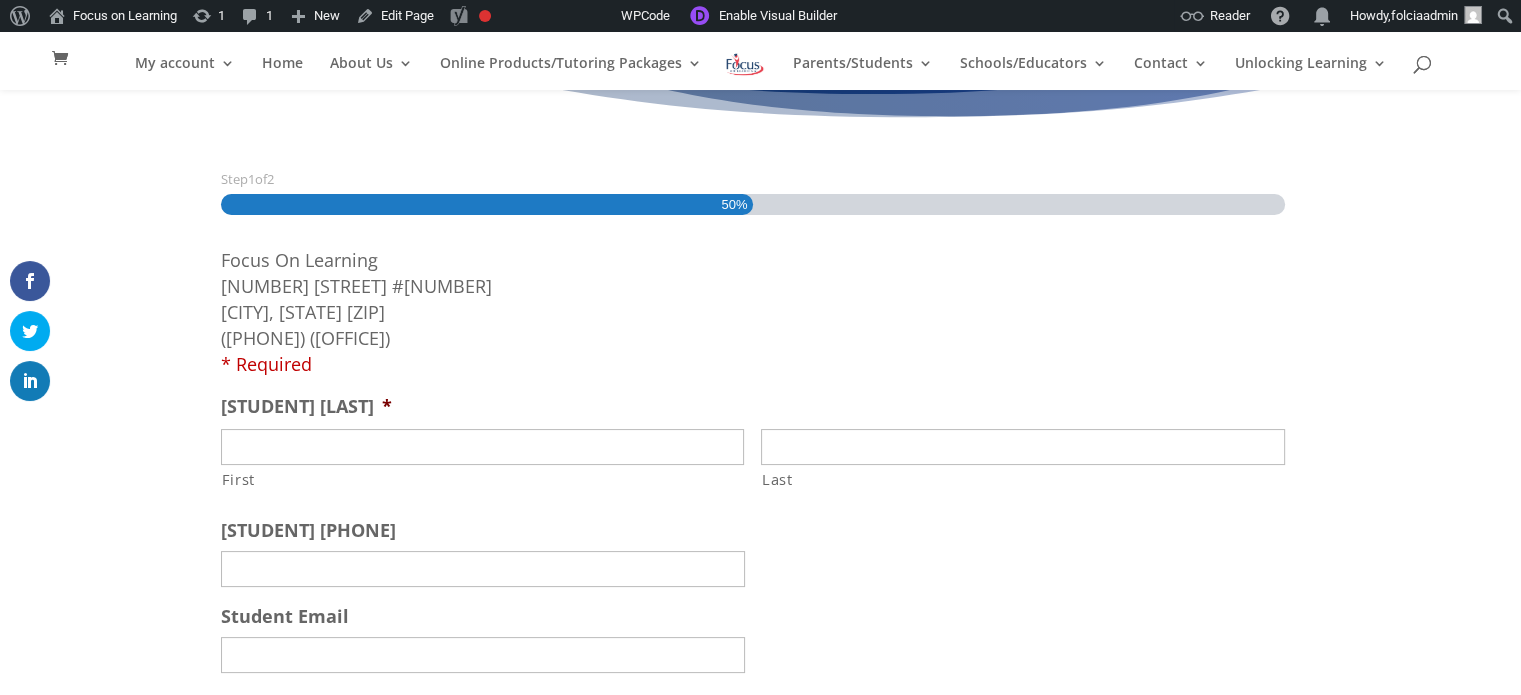 scroll, scrollTop: 0, scrollLeft: 0, axis: both 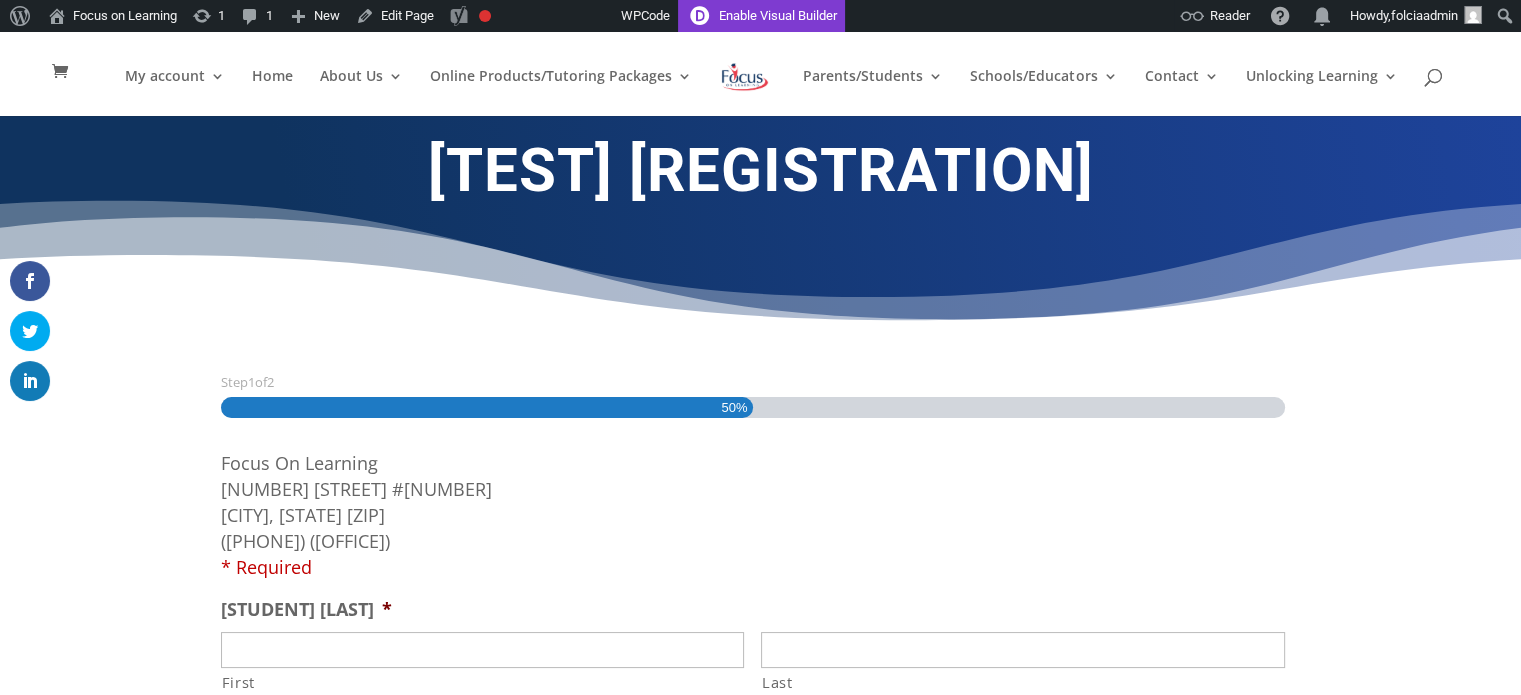 click on "Enable Visual Builder" at bounding box center [761, 16] 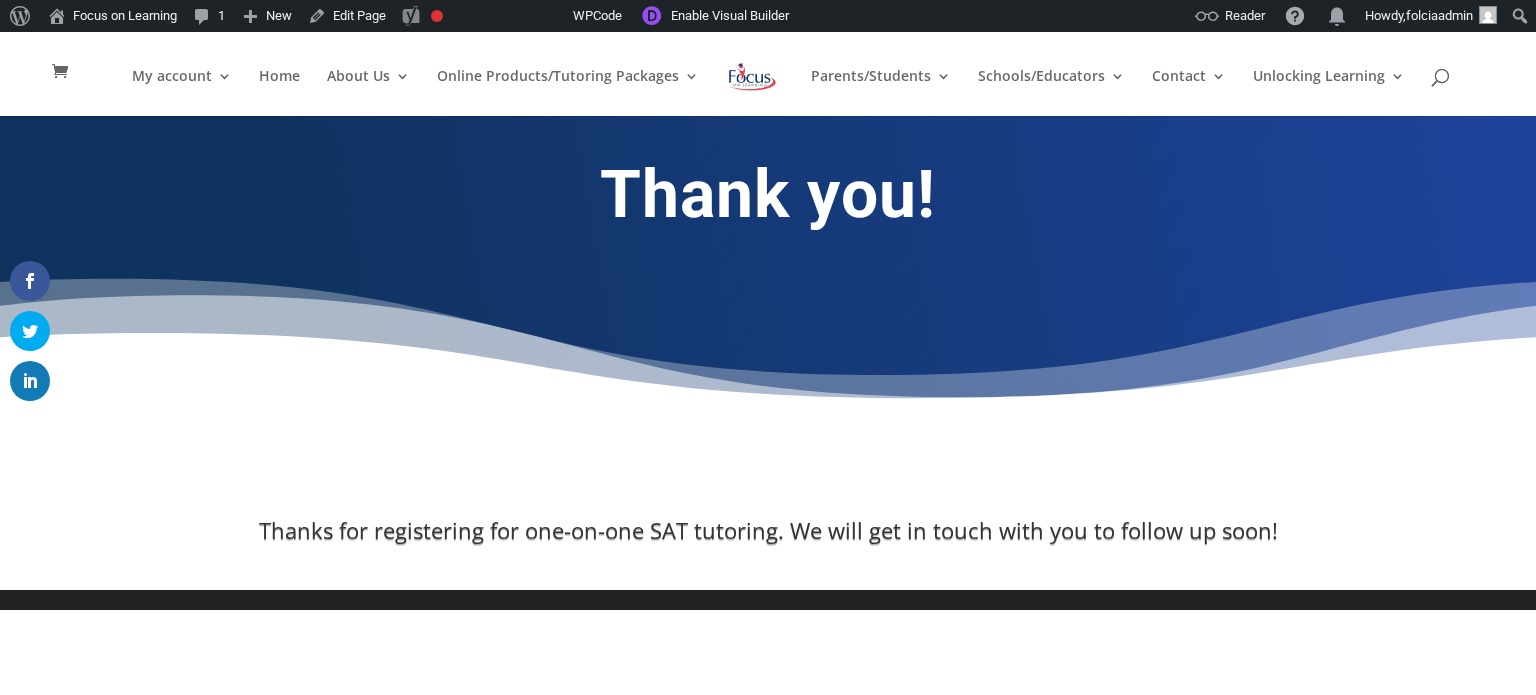scroll, scrollTop: 0, scrollLeft: 0, axis: both 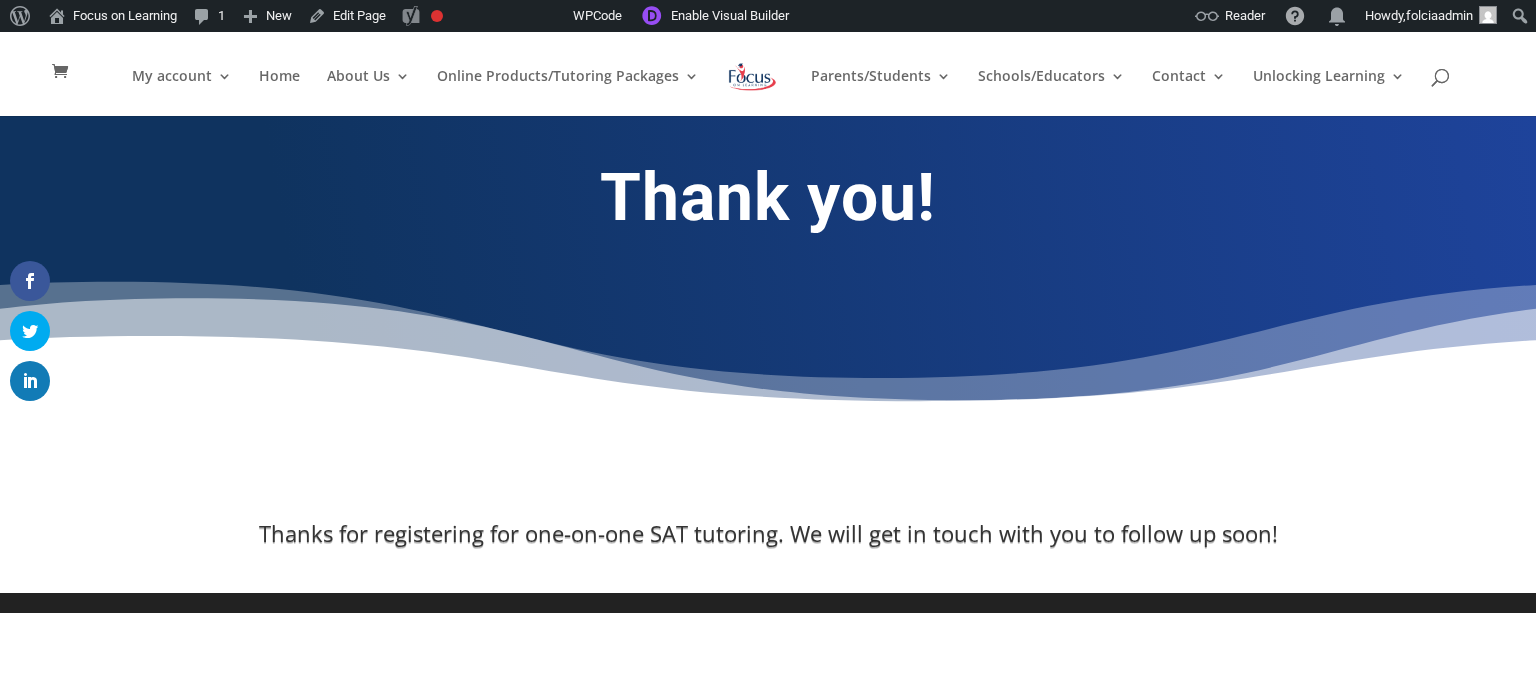 click at bounding box center [752, 77] 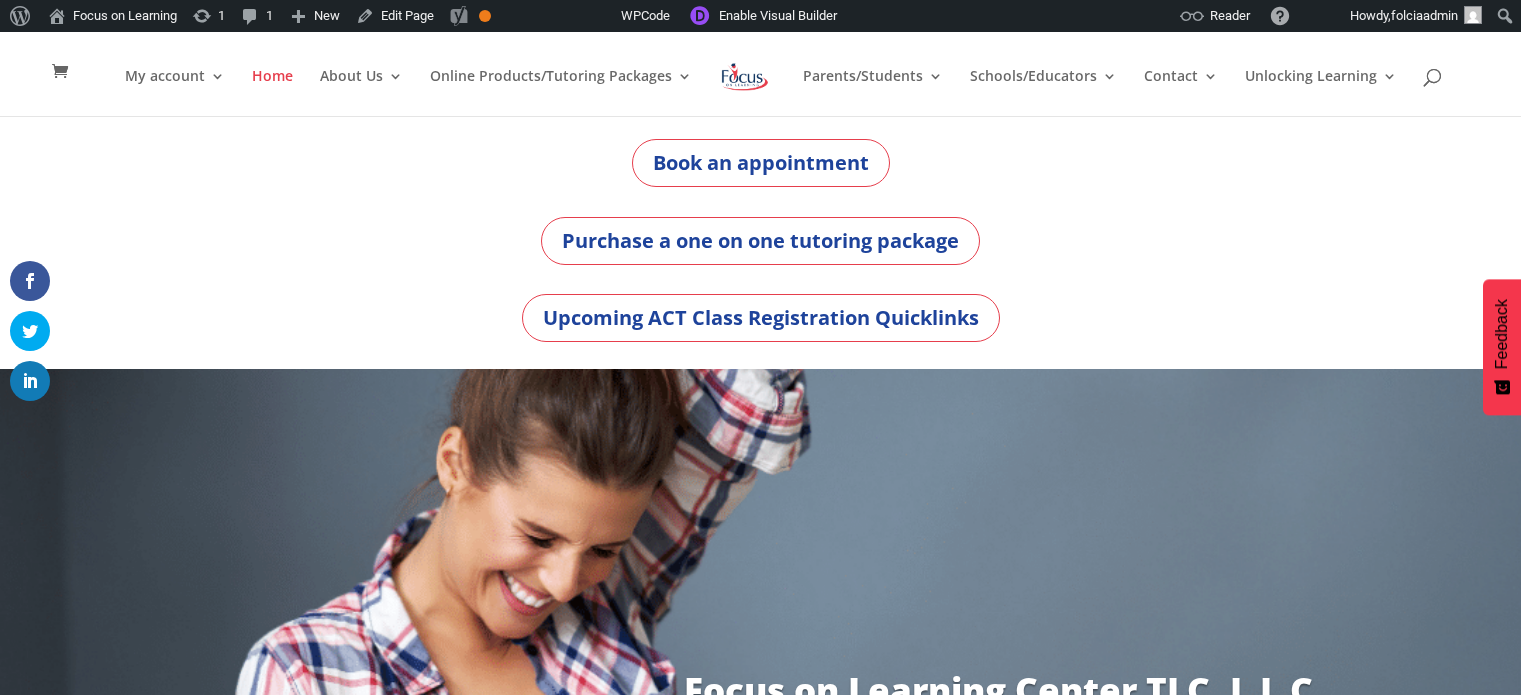 scroll, scrollTop: 0, scrollLeft: 0, axis: both 